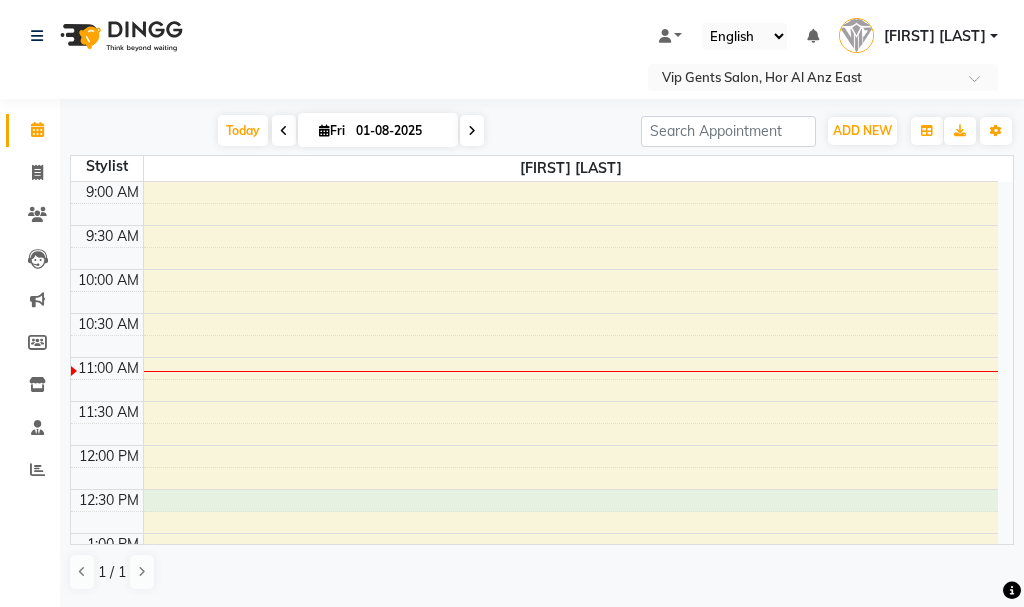 scroll, scrollTop: 0, scrollLeft: 0, axis: both 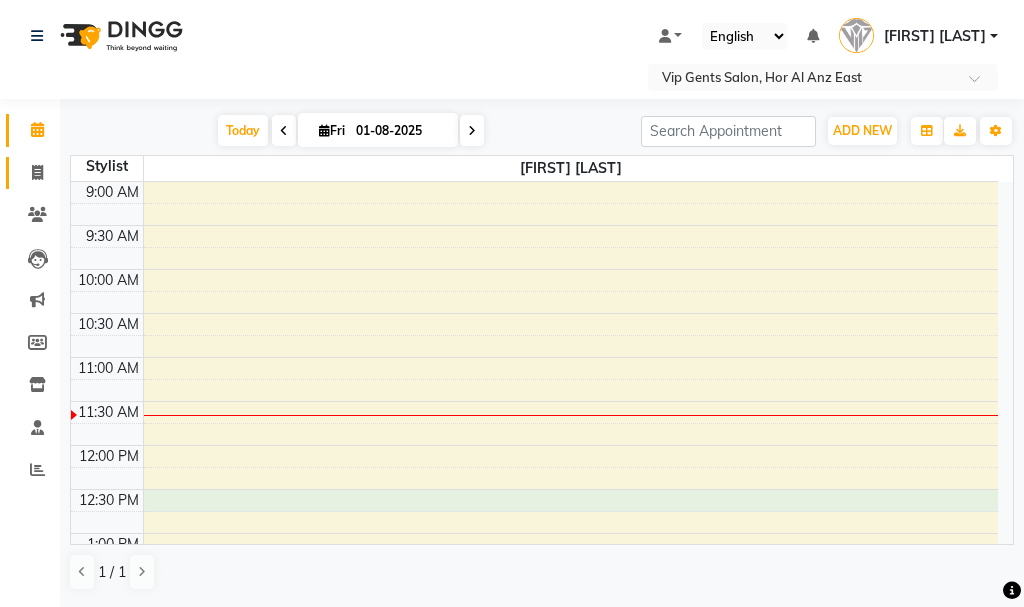 click on "Select Stylist Ali Rana Allauddin Anwar Ali Ameen [NAME] Lakhbizi Jairah Mr. Mohannad Neha Nelson Ricalyn Colcol Riffat Magdy Taufeeq Anwar Ali Tauseef Akhilaque Zoya Bhatti. crafting BEARD CRAFTING MEN'S HAIRCUT + BEARD CRAFTING Name: [NAME] 1 0" 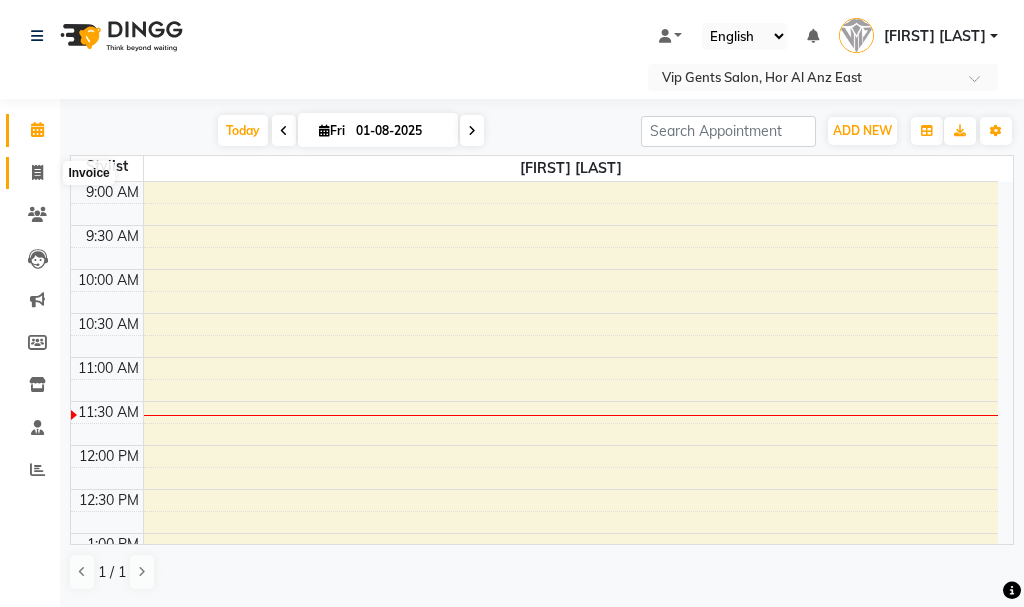 click 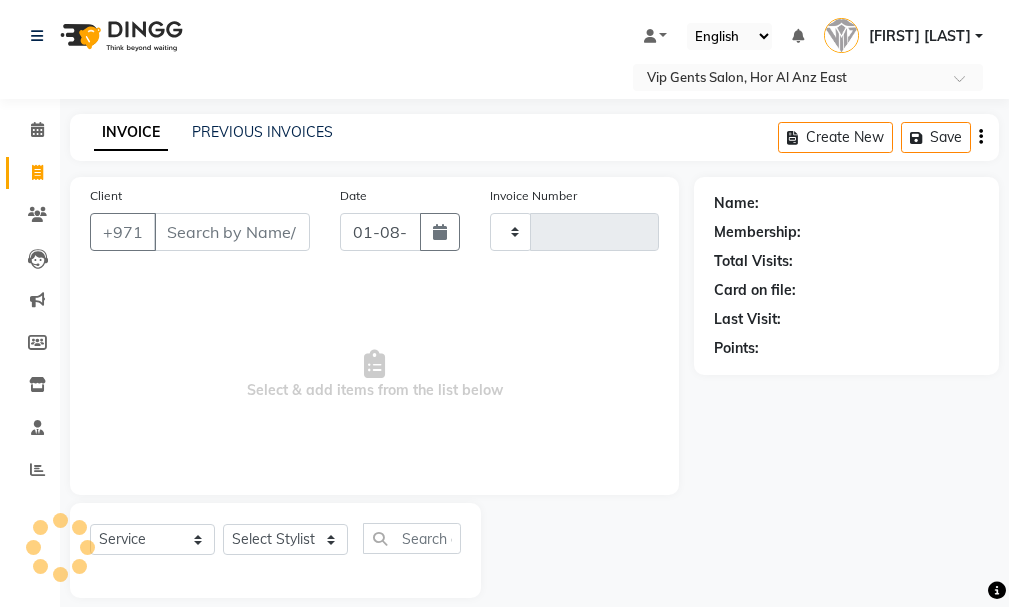 type on "1049" 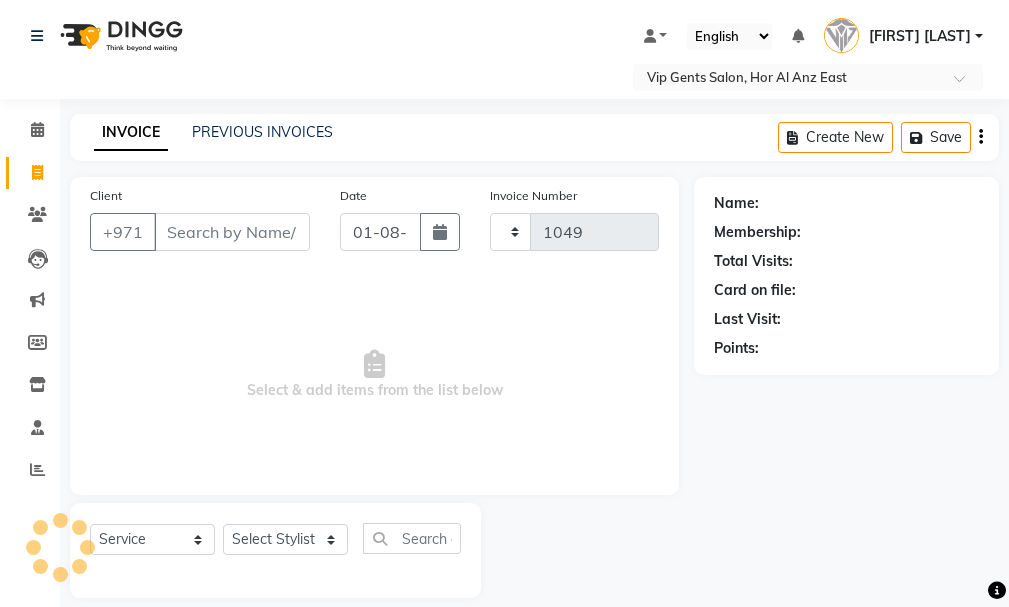 select on "8415" 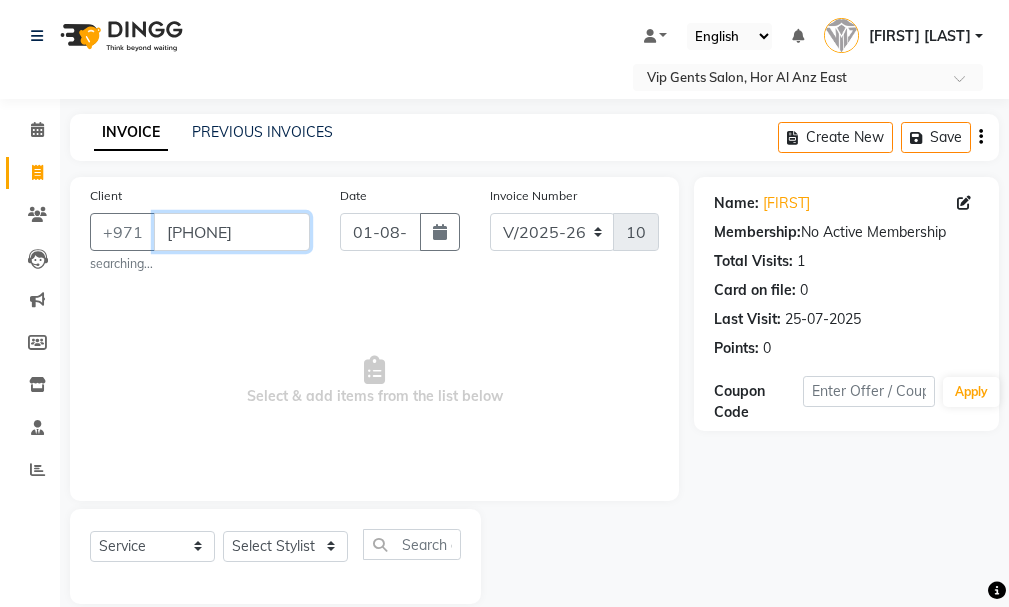 click on "[PHONE]" at bounding box center (232, 232) 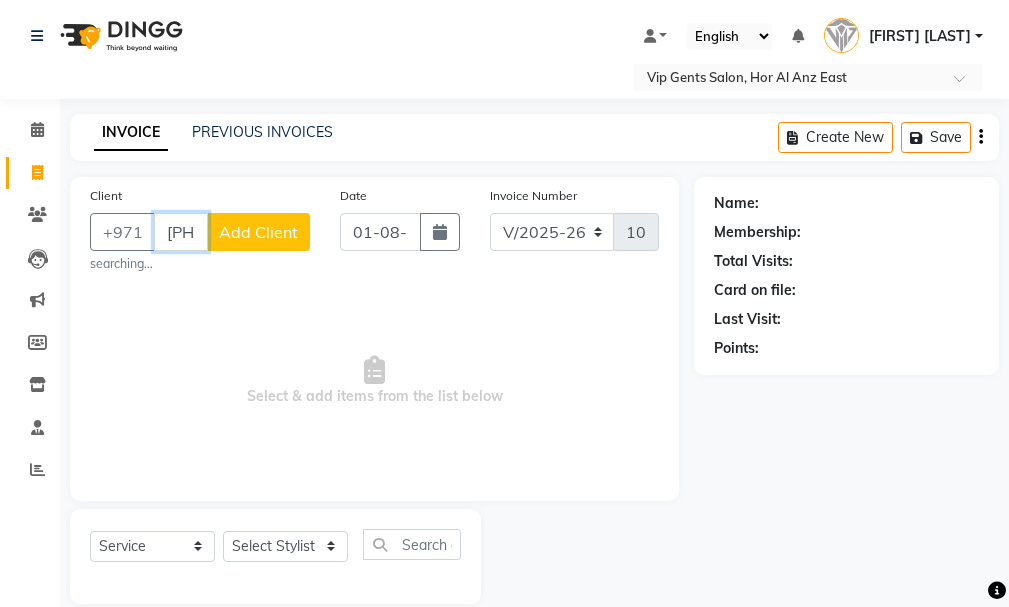 type on "[PHONE]" 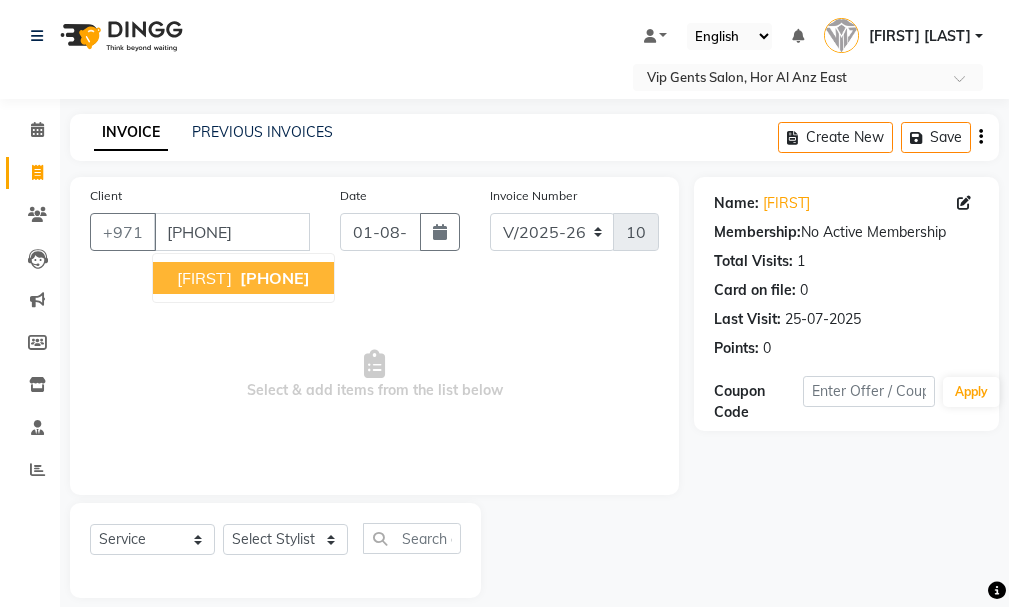 click on "[PHONE]" at bounding box center [275, 278] 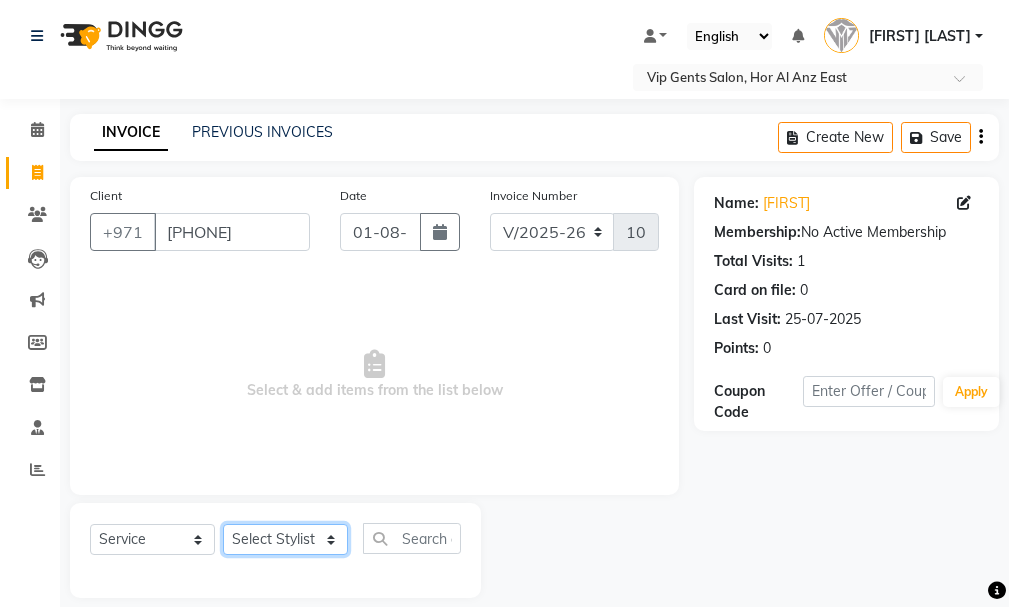 click on "Select Stylist Ali Rana Allauddin Anwar Ali Ameen [NAME] Lakhbizi Jairah Mr. Mohannad Neha Nelson Ricalyn Colcol Riffat Magdy Taufeeq Anwar Ali Tauseef Akhilaque Zoya Bhatti." 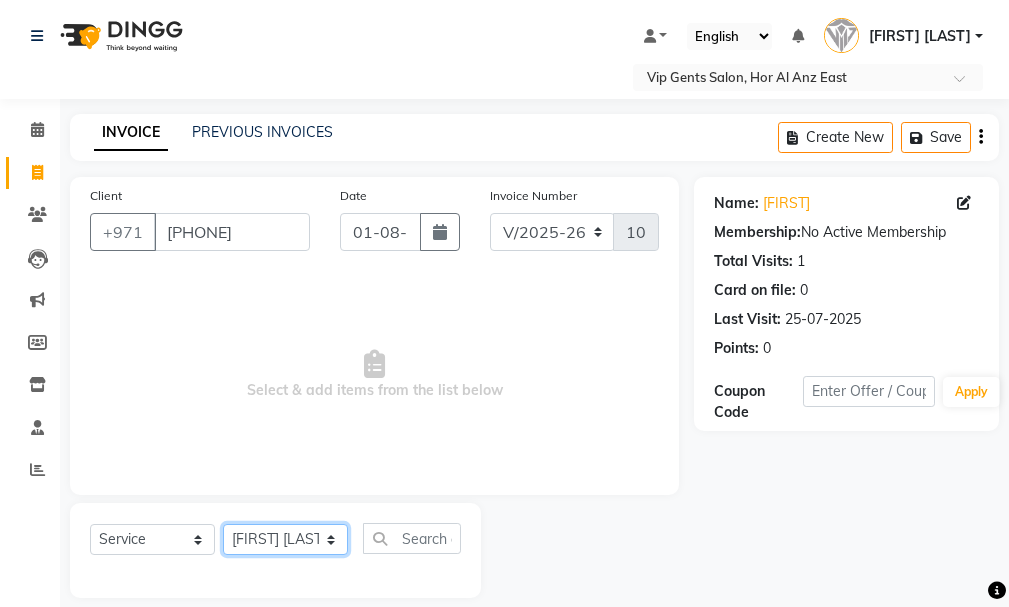 click on "Select Stylist Ali Rana Allauddin Anwar Ali Ameen [NAME] Lakhbizi Jairah Mr. Mohannad Neha Nelson Ricalyn Colcol Riffat Magdy Taufeeq Anwar Ali Tauseef Akhilaque Zoya Bhatti." 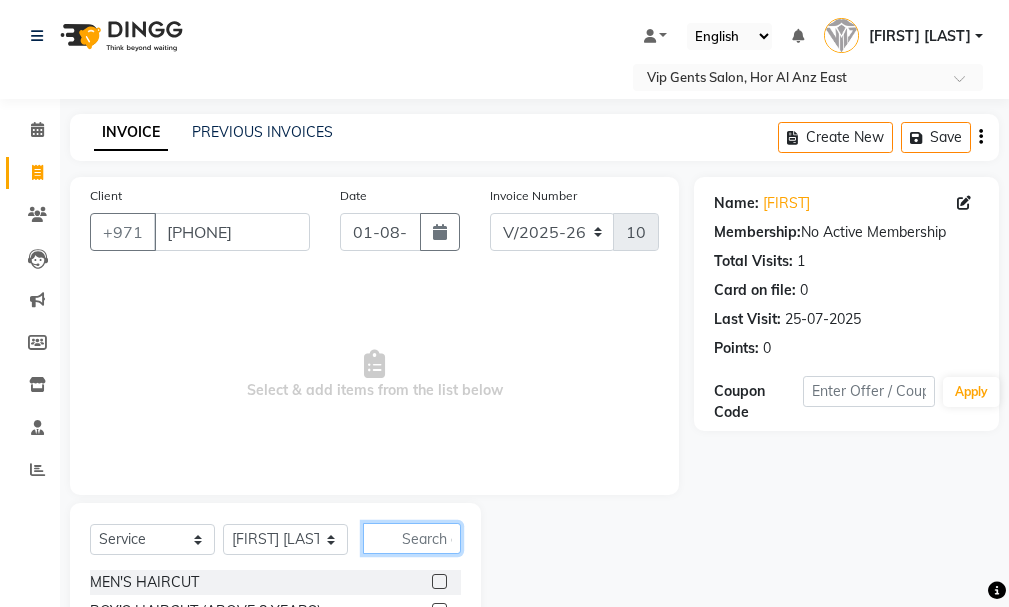 click 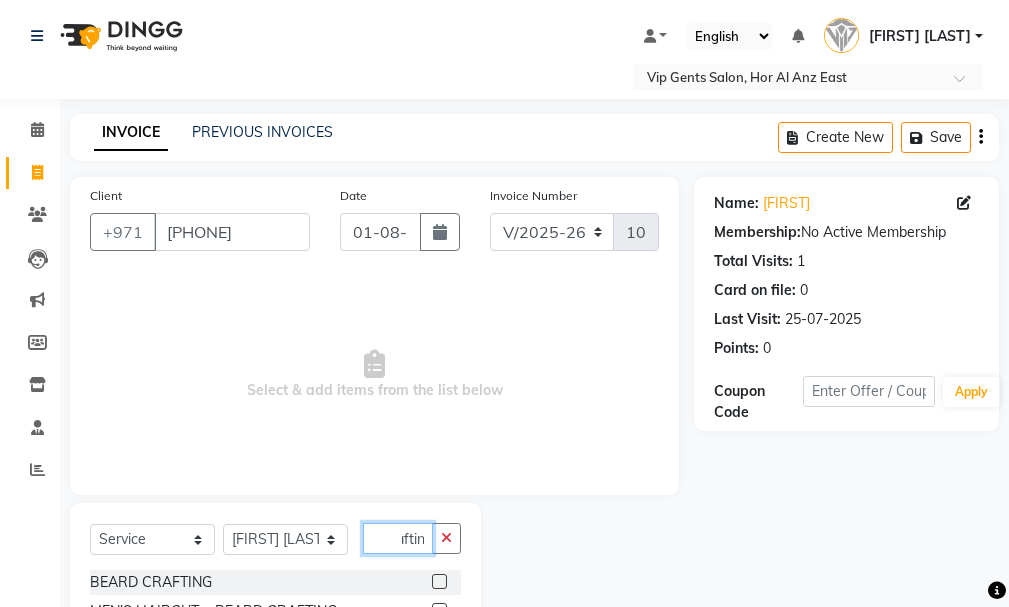 scroll, scrollTop: 0, scrollLeft: 26, axis: horizontal 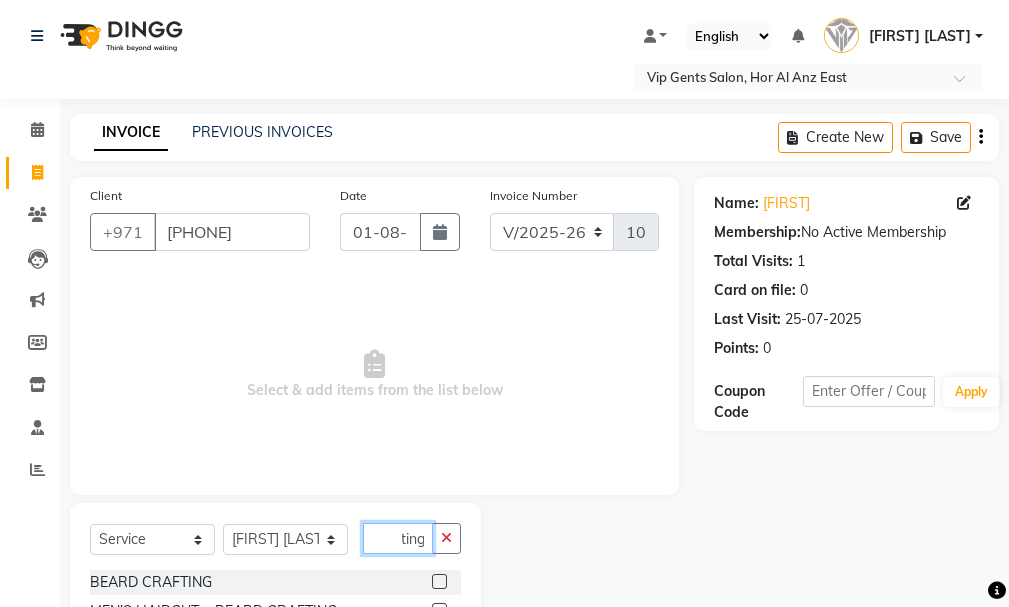 type on "crafting" 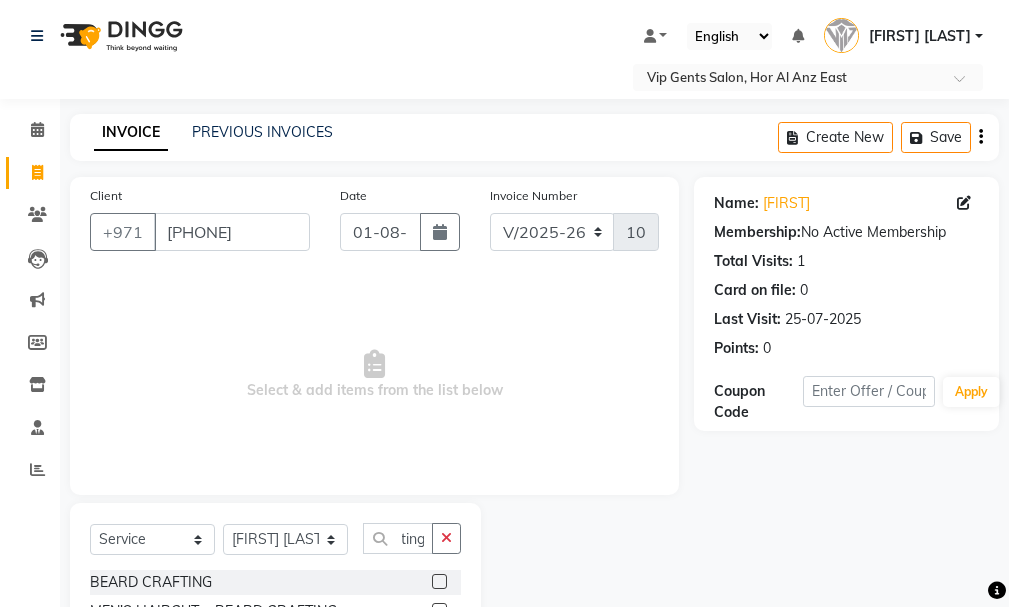 scroll, scrollTop: 0, scrollLeft: 0, axis: both 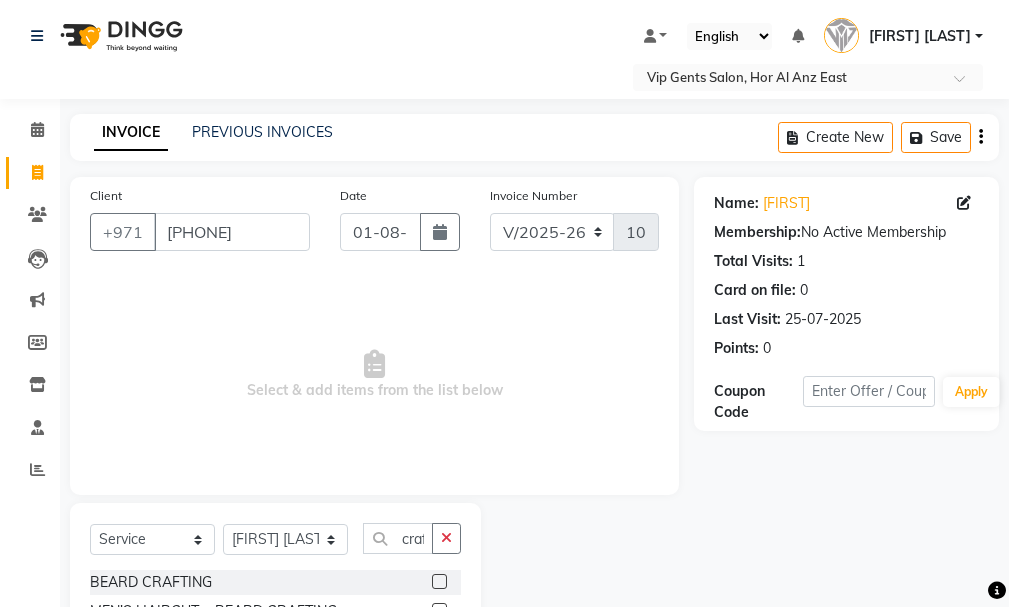 drag, startPoint x: 1021, startPoint y: 545, endPoint x: 1021, endPoint y: 620, distance: 75 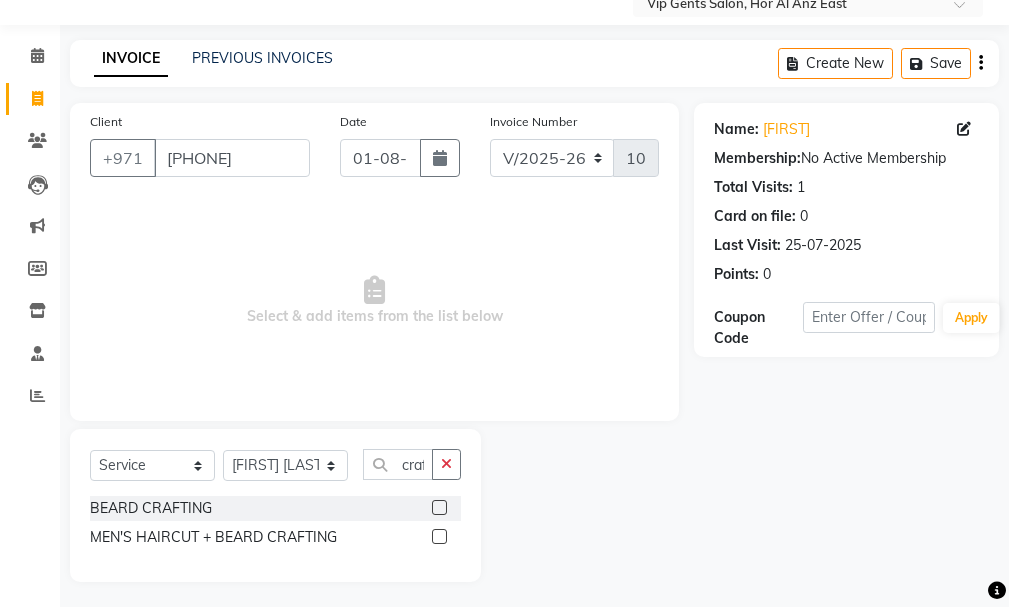 scroll, scrollTop: 79, scrollLeft: 0, axis: vertical 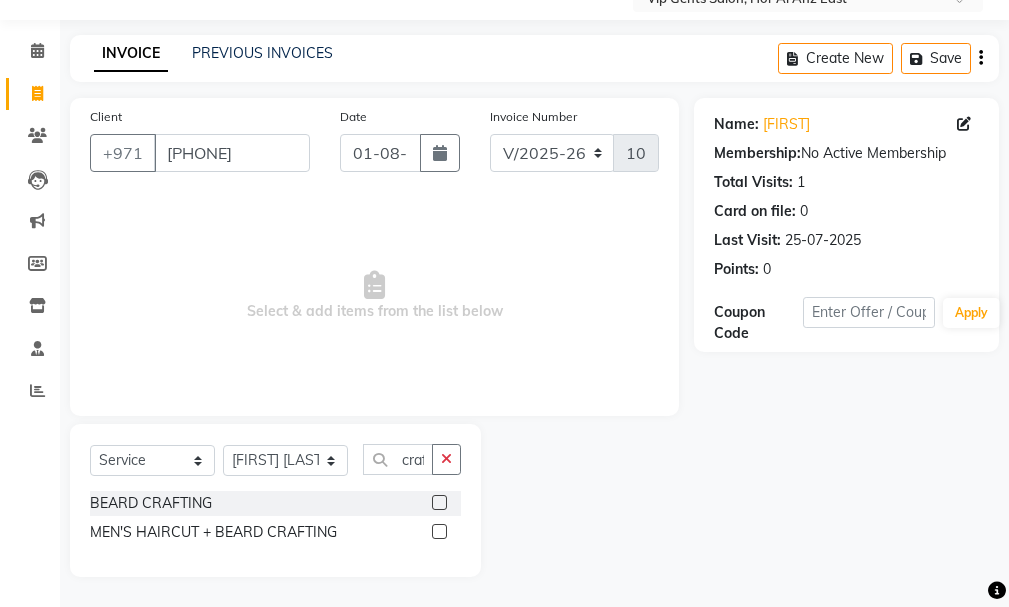 click 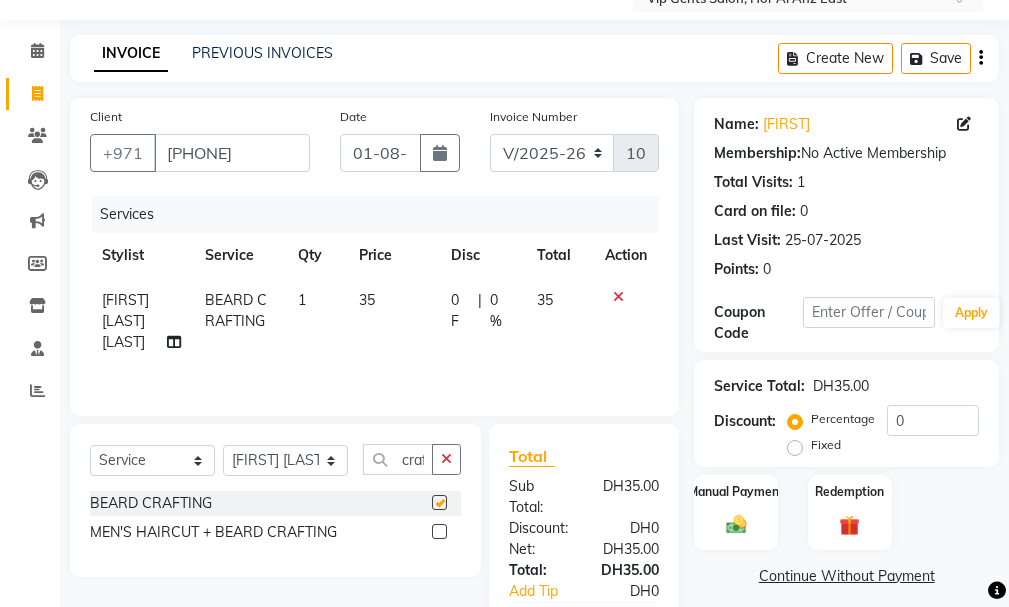 checkbox on "false" 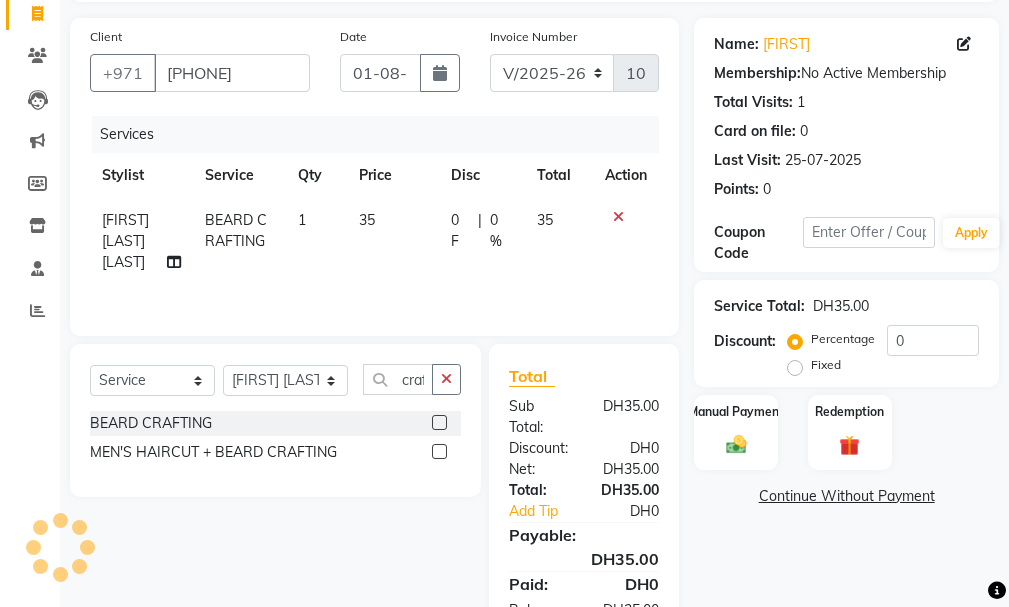scroll, scrollTop: 223, scrollLeft: 0, axis: vertical 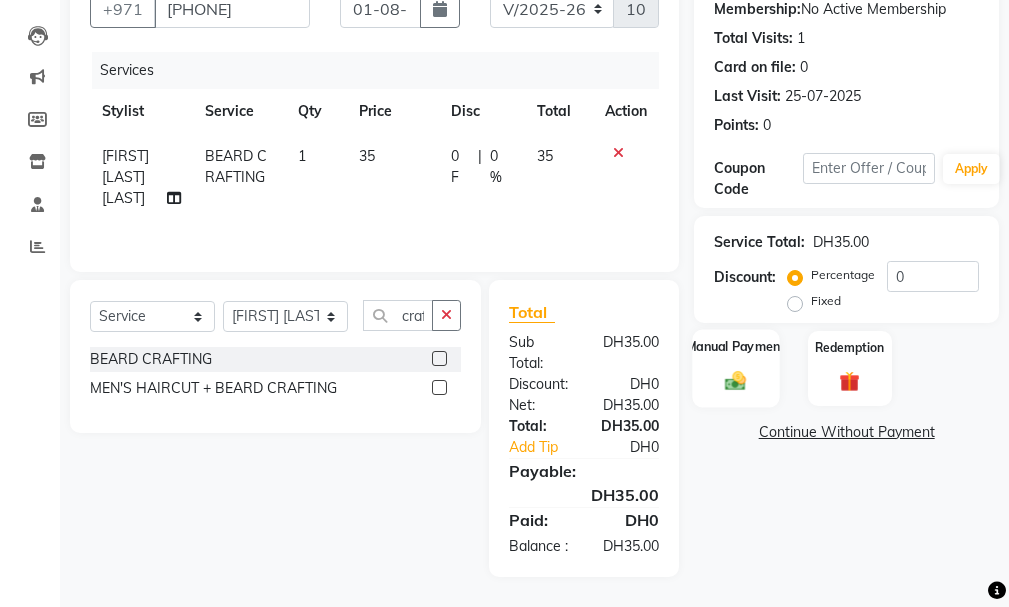 click 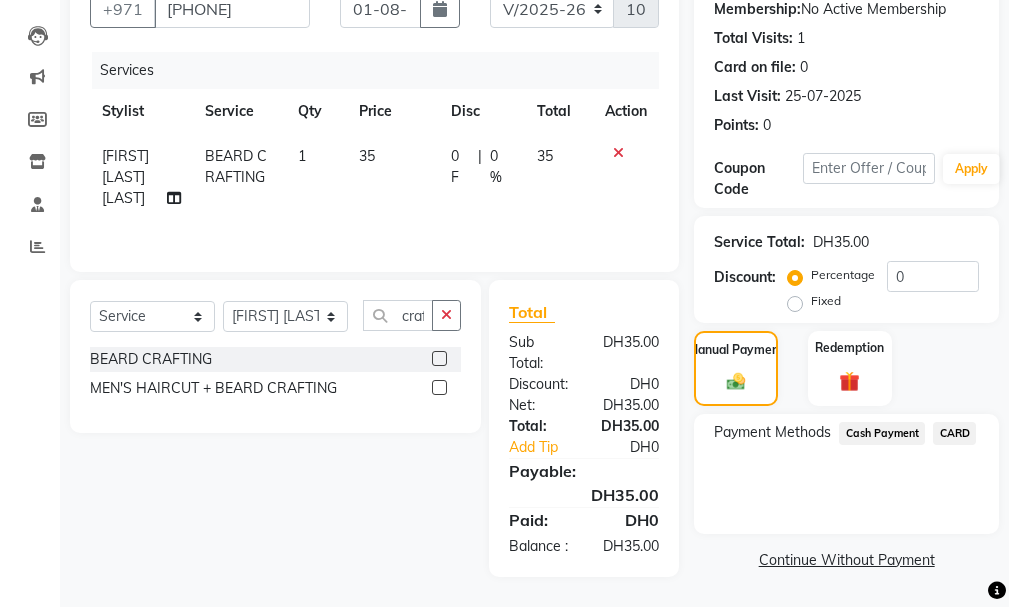 click on "Cash Payment" 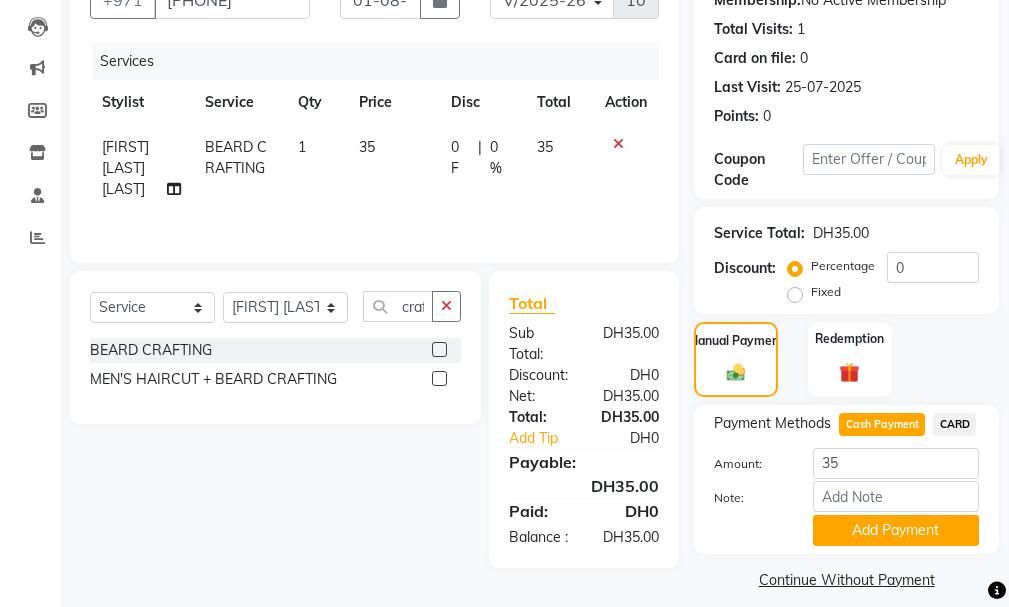 scroll, scrollTop: 250, scrollLeft: 0, axis: vertical 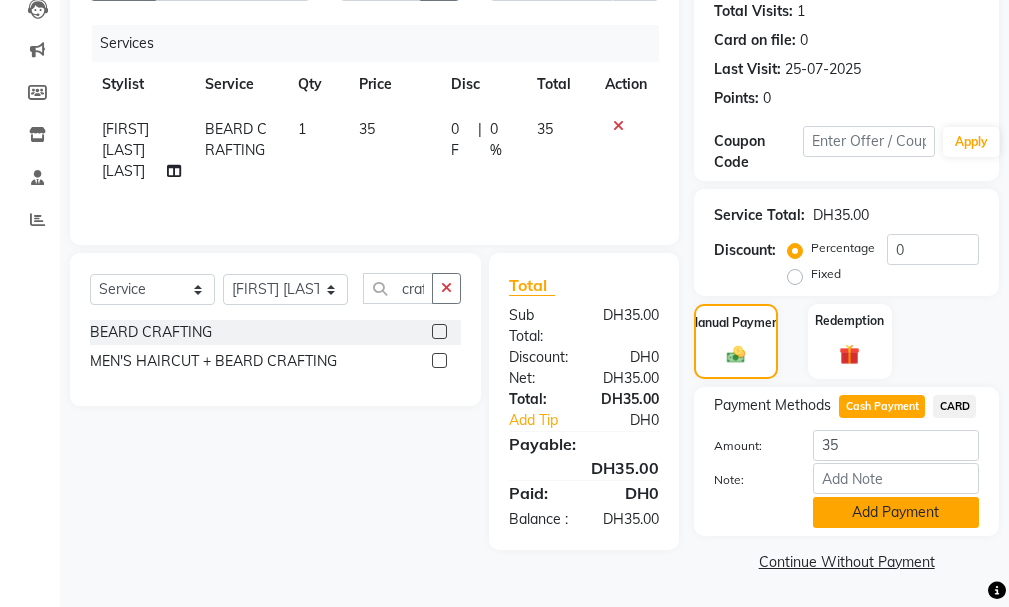 click on "Add Payment" 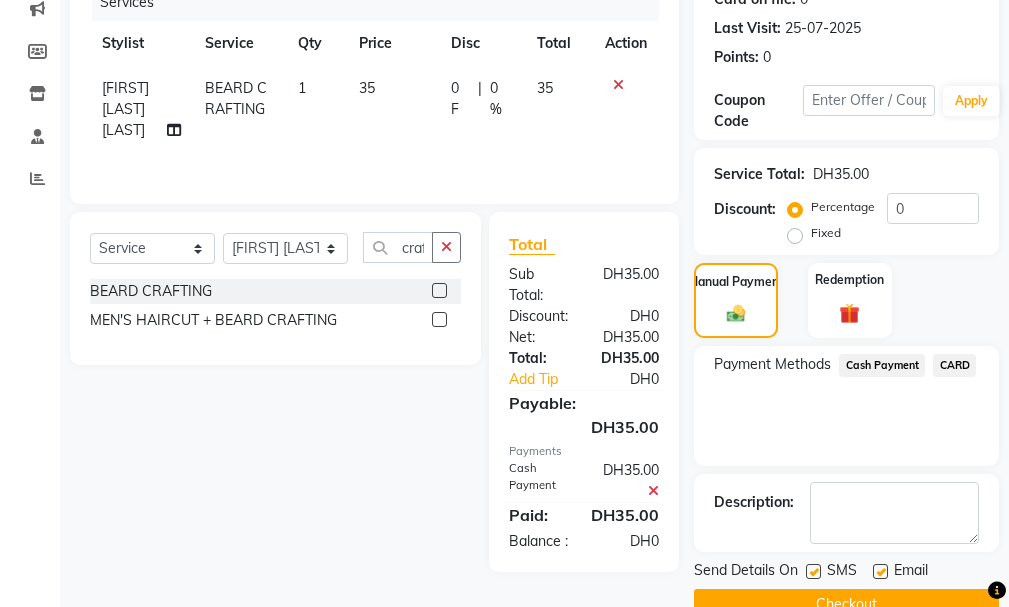 scroll, scrollTop: 334, scrollLeft: 0, axis: vertical 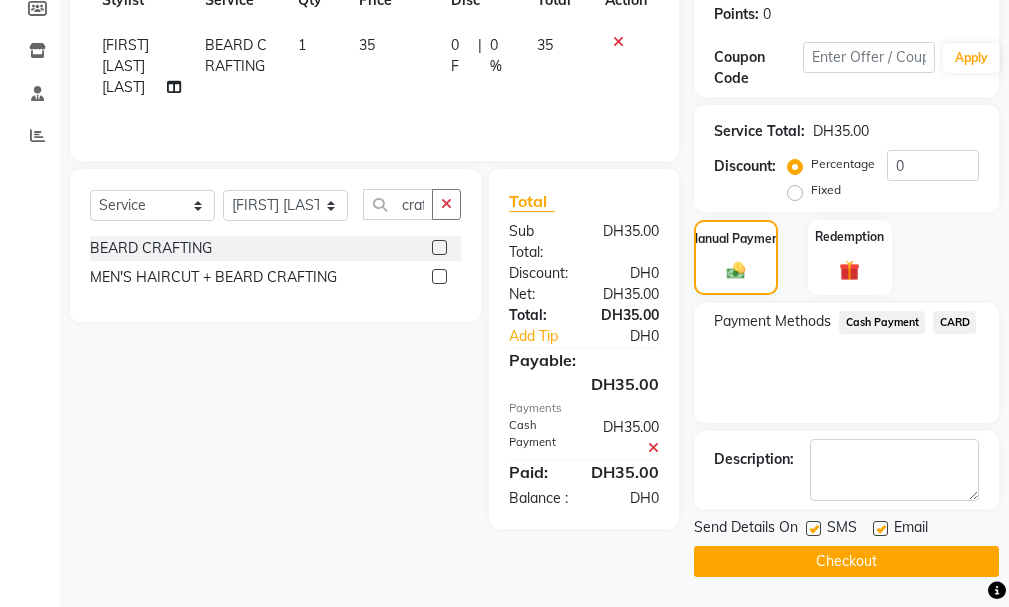click on "Checkout" 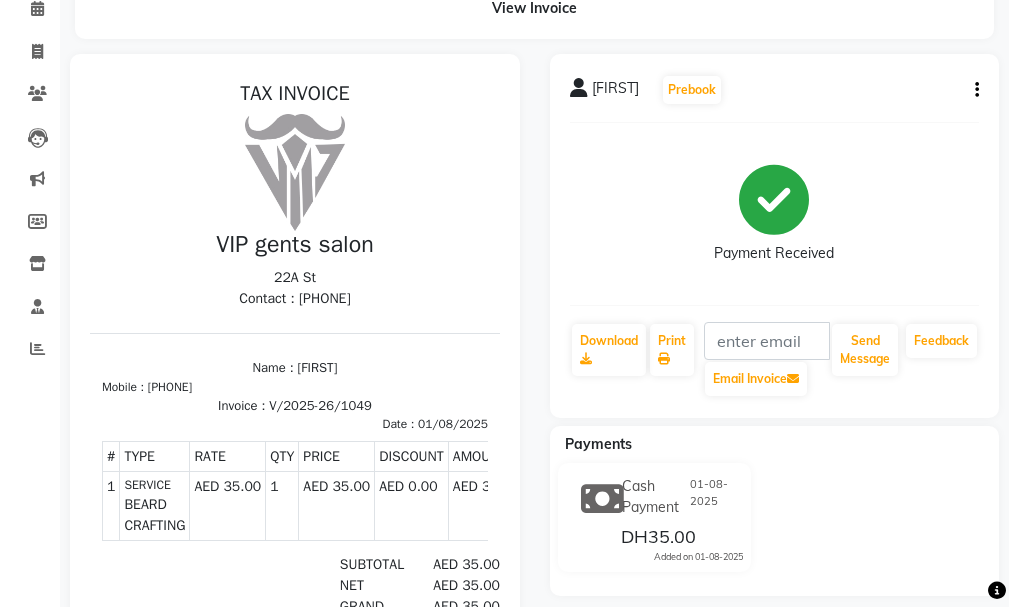 scroll, scrollTop: 118, scrollLeft: 0, axis: vertical 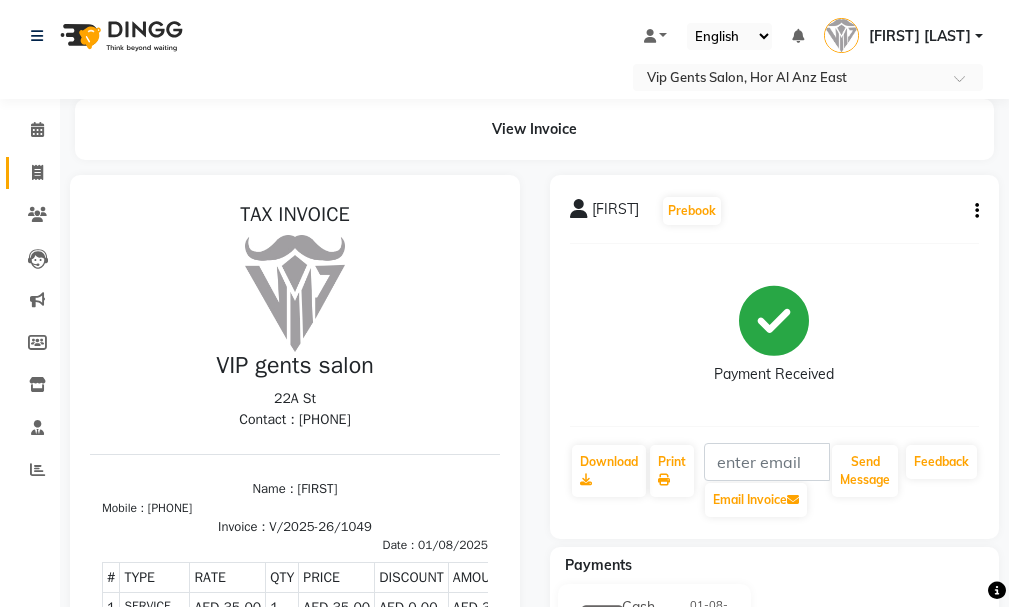 click on "Invoice" 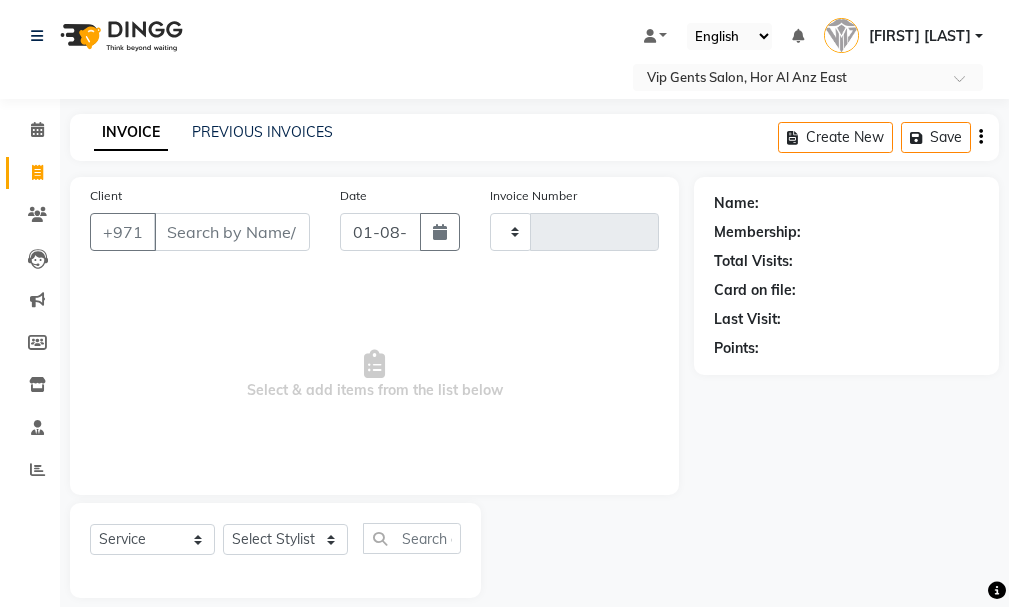 scroll, scrollTop: 21, scrollLeft: 0, axis: vertical 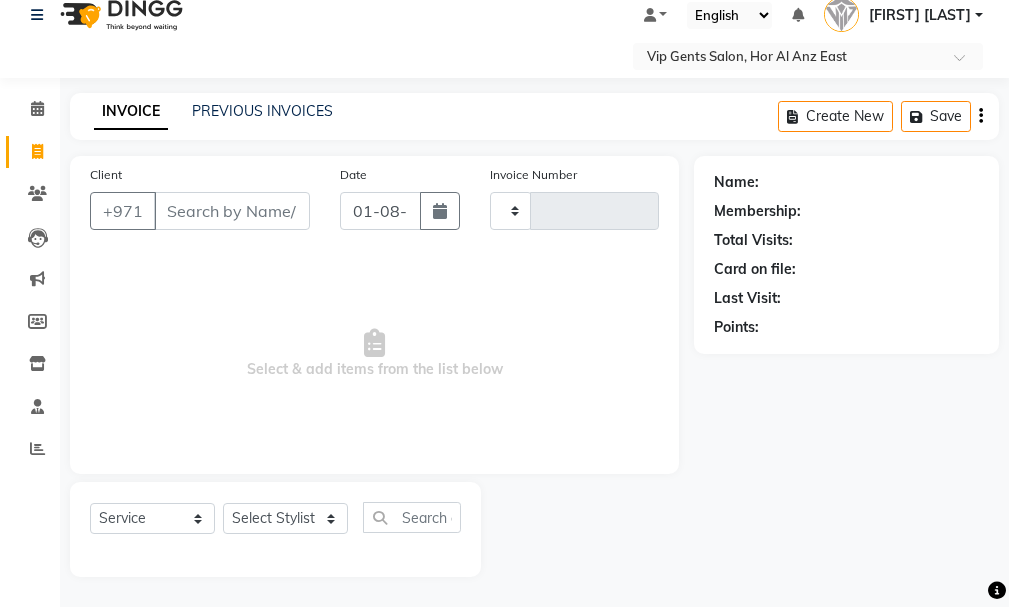 type on "1050" 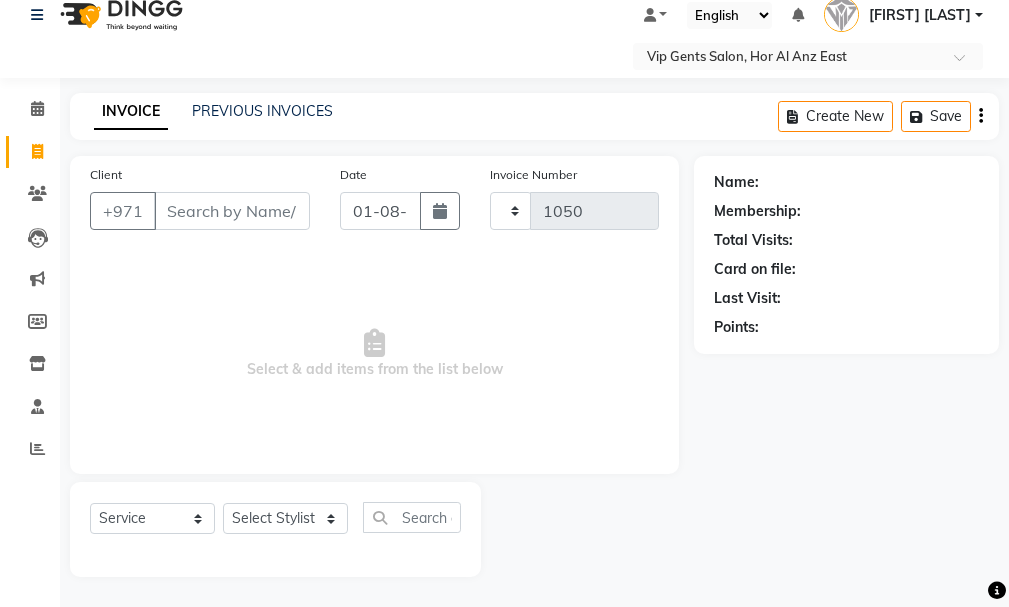 select on "8415" 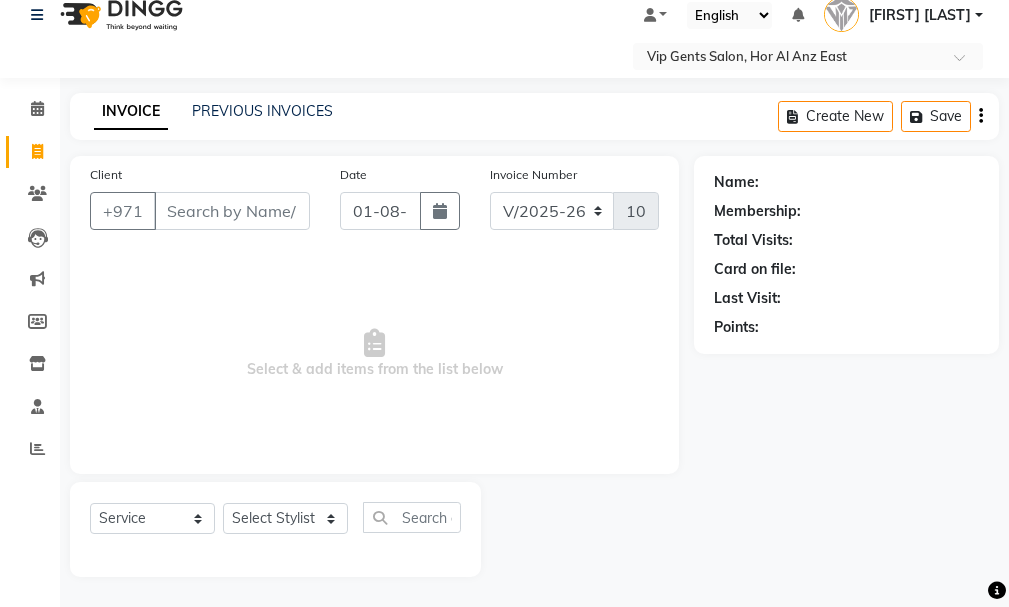 click on "Client" at bounding box center [232, 211] 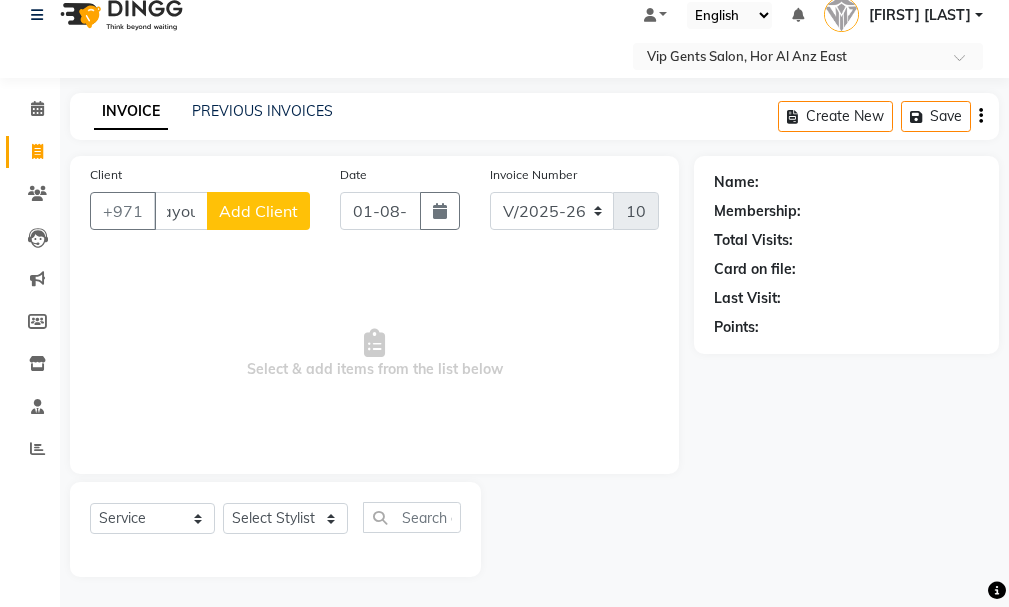 scroll, scrollTop: 0, scrollLeft: 15, axis: horizontal 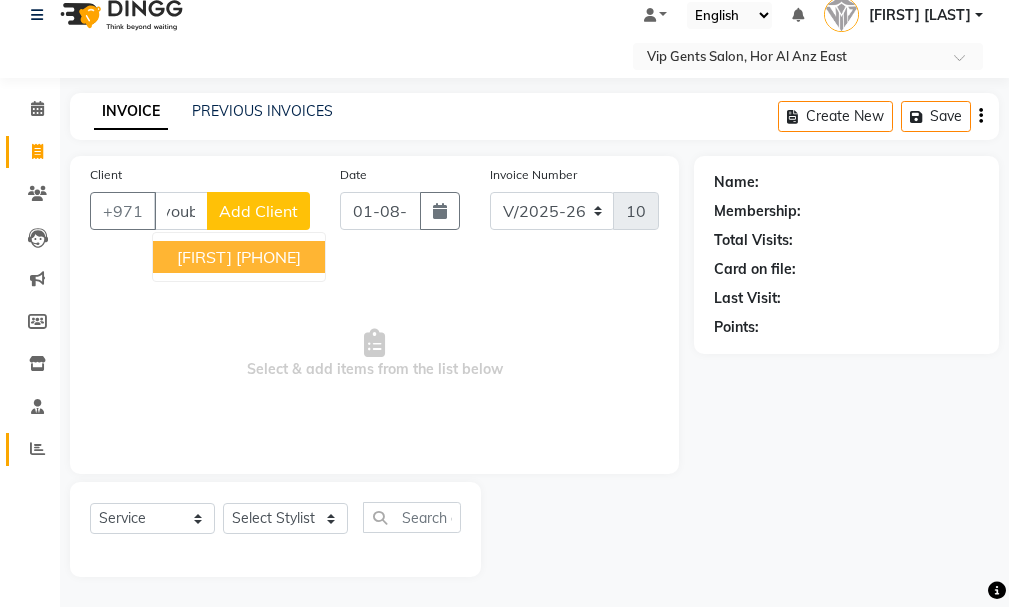 type on "ayoub" 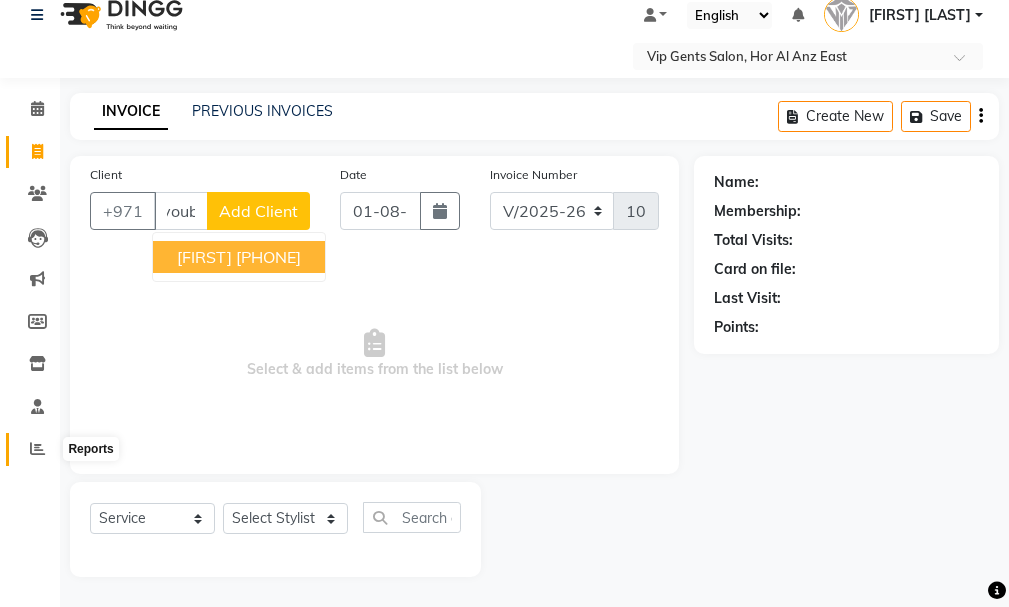 scroll, scrollTop: 0, scrollLeft: 0, axis: both 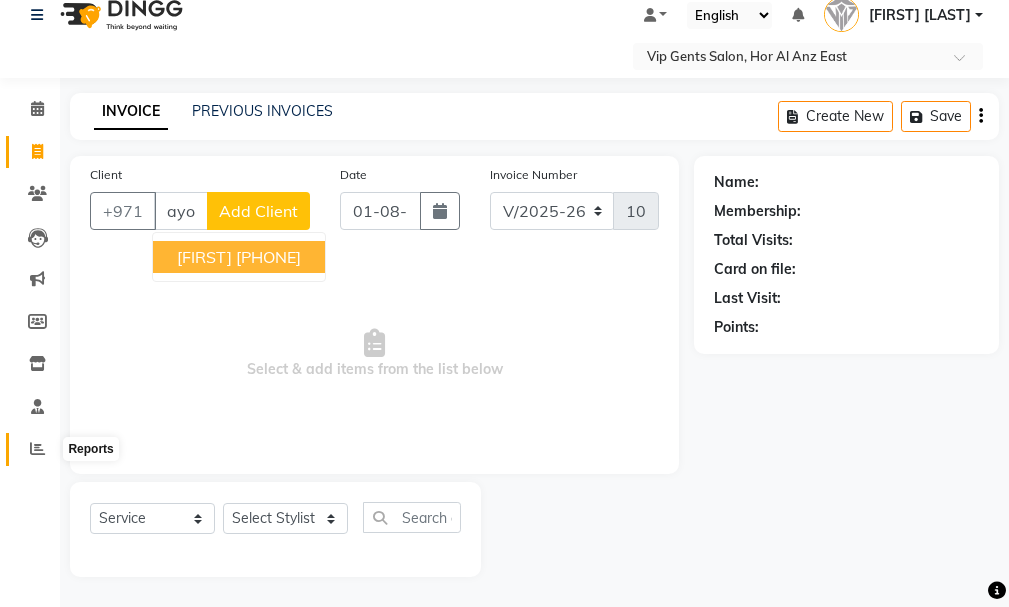 click 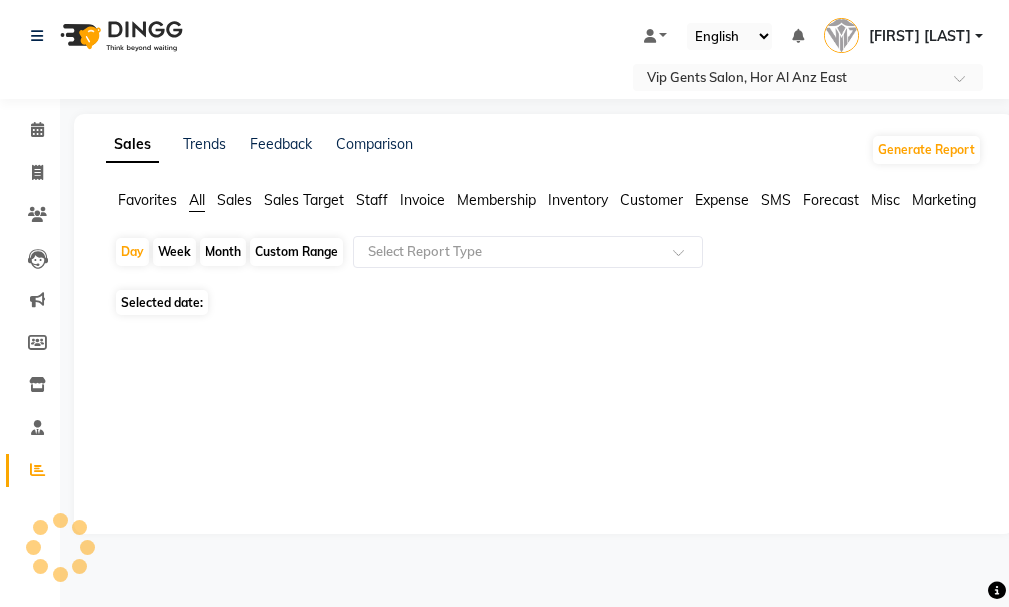 scroll, scrollTop: 0, scrollLeft: 0, axis: both 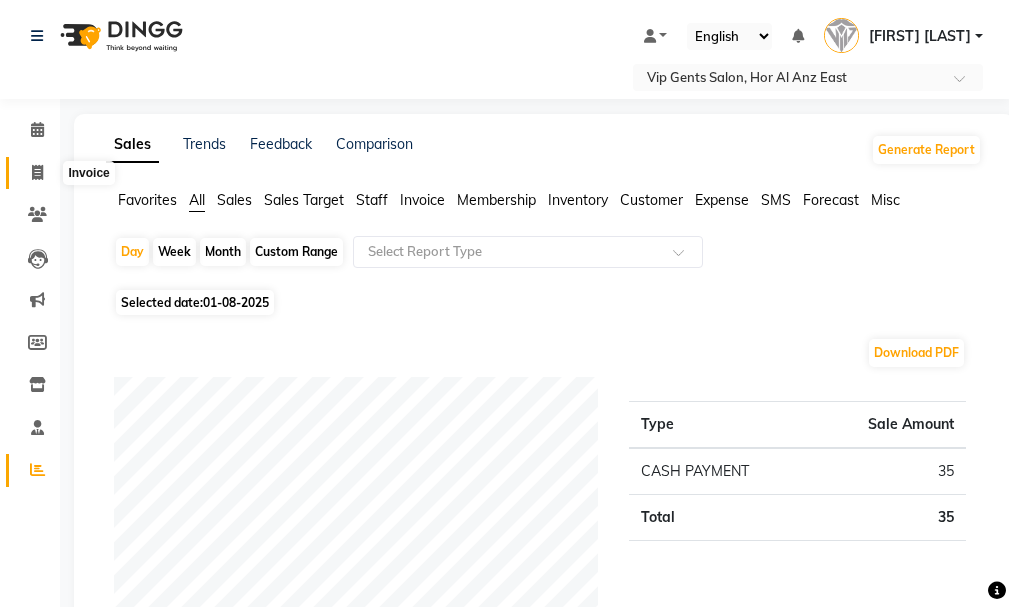 click 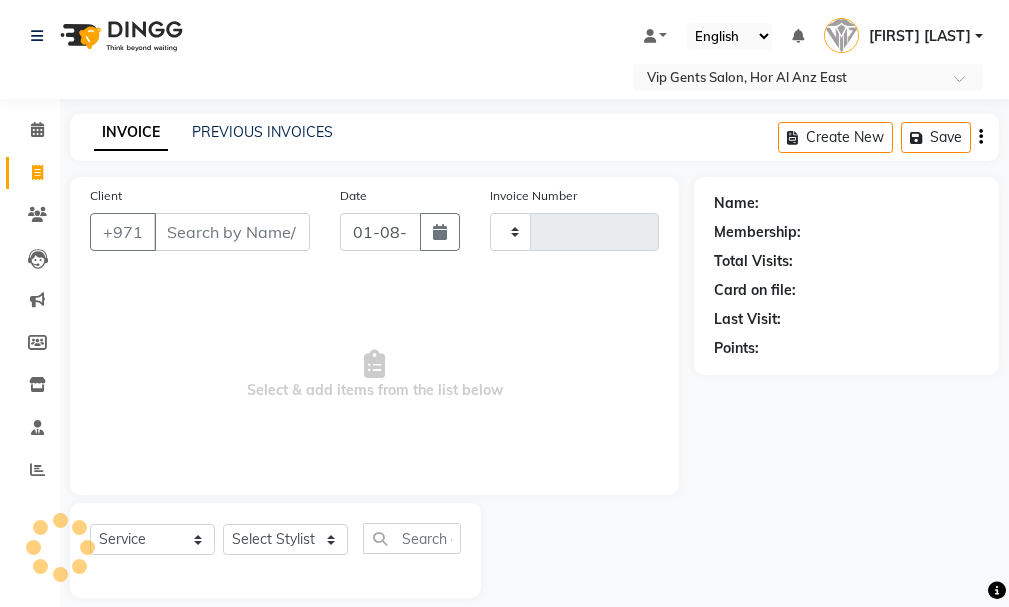 scroll, scrollTop: 21, scrollLeft: 0, axis: vertical 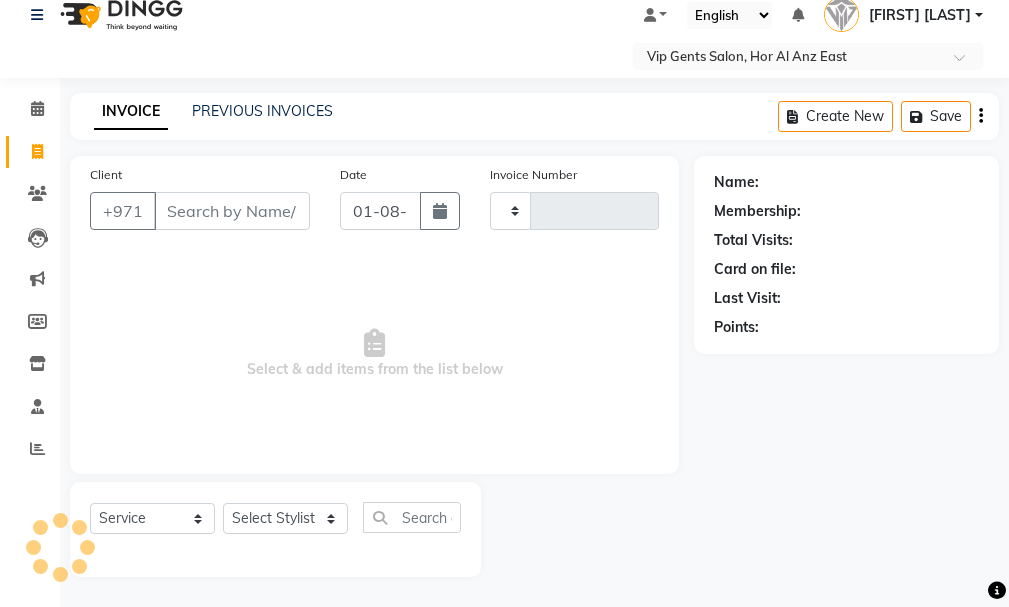 type on "1050" 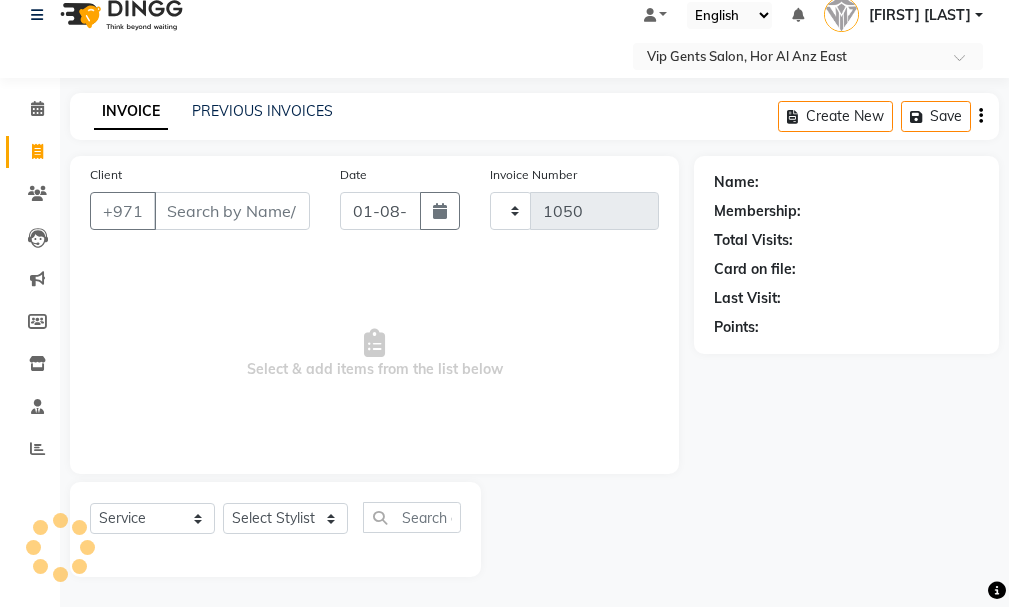 select on "8415" 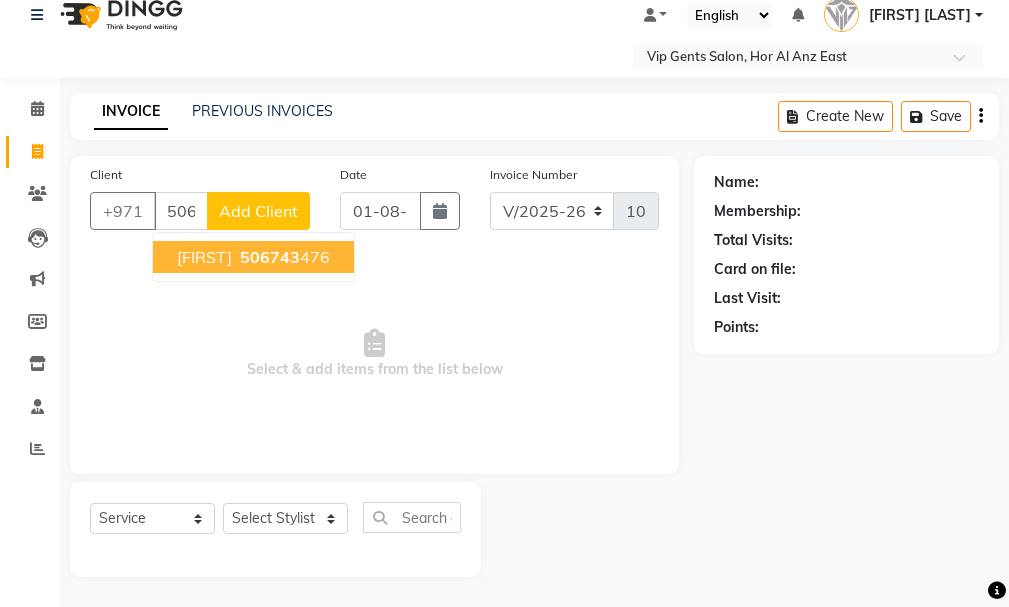 click on "506743" at bounding box center [270, 257] 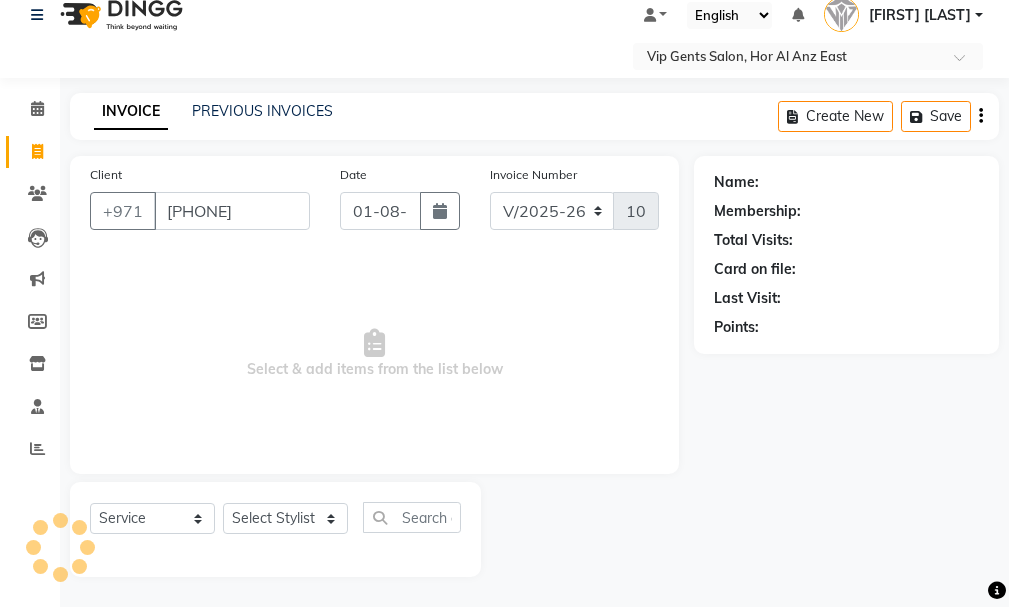 type on "[PHONE]" 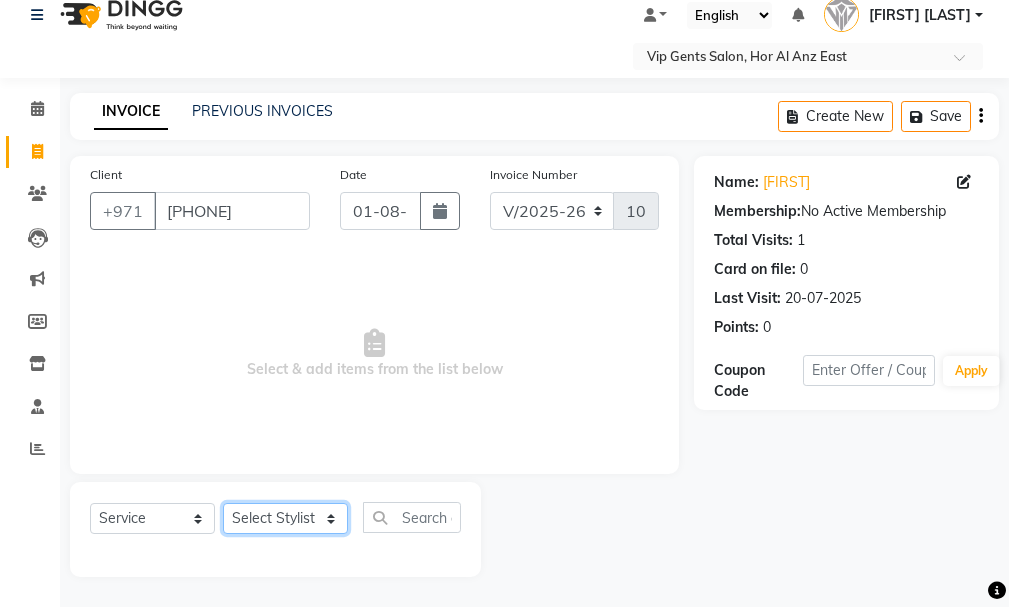 click on "Select Stylist Ali Rana Allauddin Anwar Ali Ameen [NAME] Lakhbizi Jairah Mr. Mohannad Neha Nelson Ricalyn Colcol Riffat Magdy Taufeeq Anwar Ali Tauseef Akhilaque Zoya Bhatti." 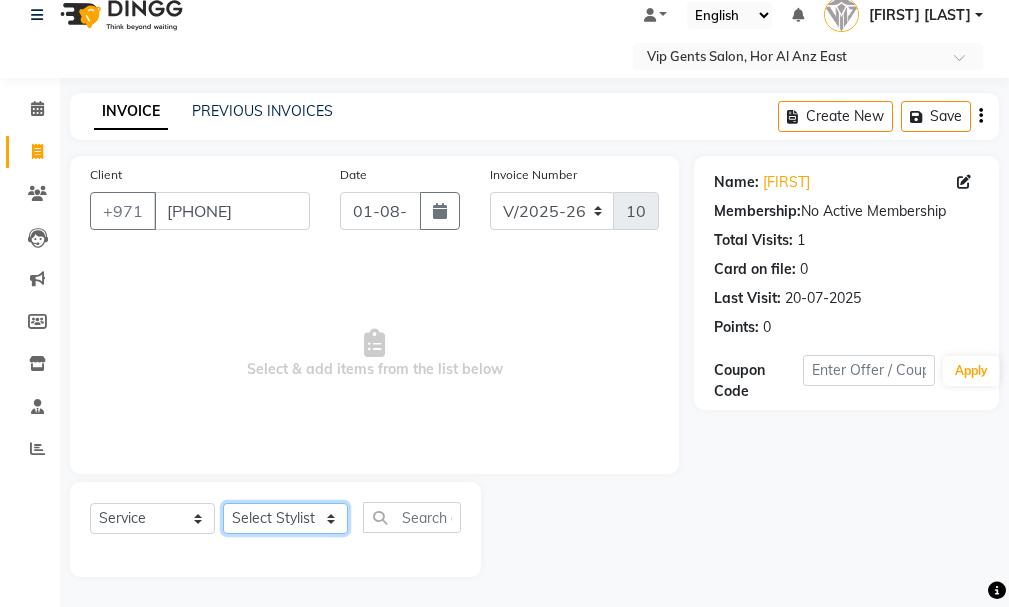 select on "81343" 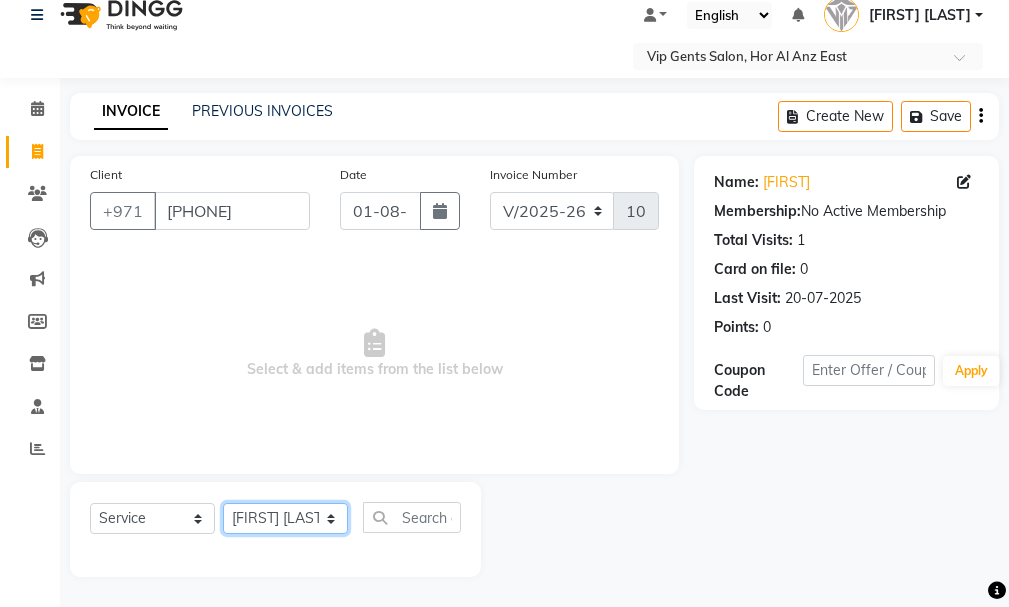 click on "Select Stylist Ali Rana Allauddin Anwar Ali Ameen [NAME] Lakhbizi Jairah Mr. Mohannad Neha Nelson Ricalyn Colcol Riffat Magdy Taufeeq Anwar Ali Tauseef Akhilaque Zoya Bhatti." 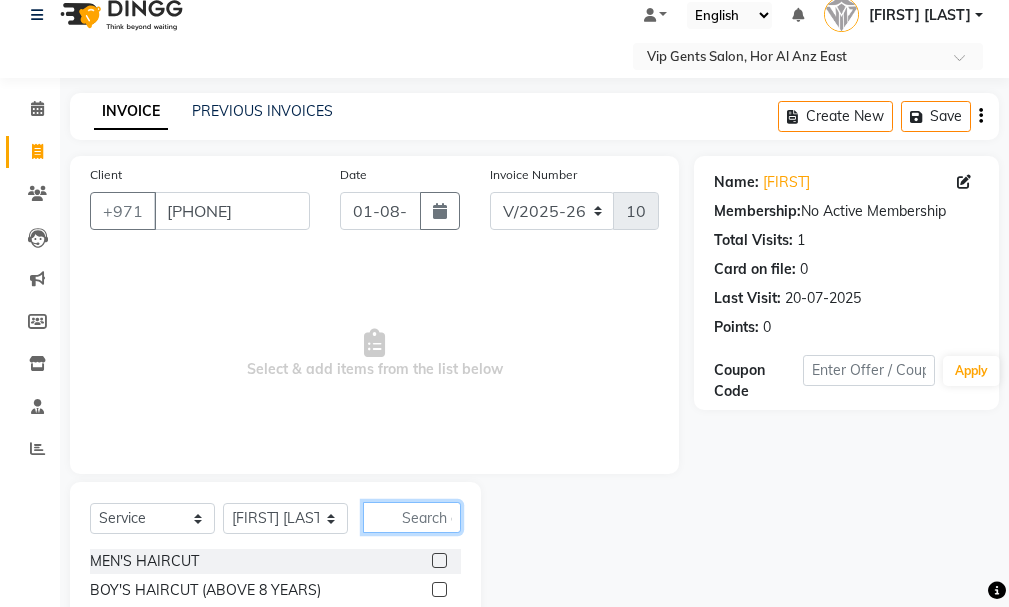 click 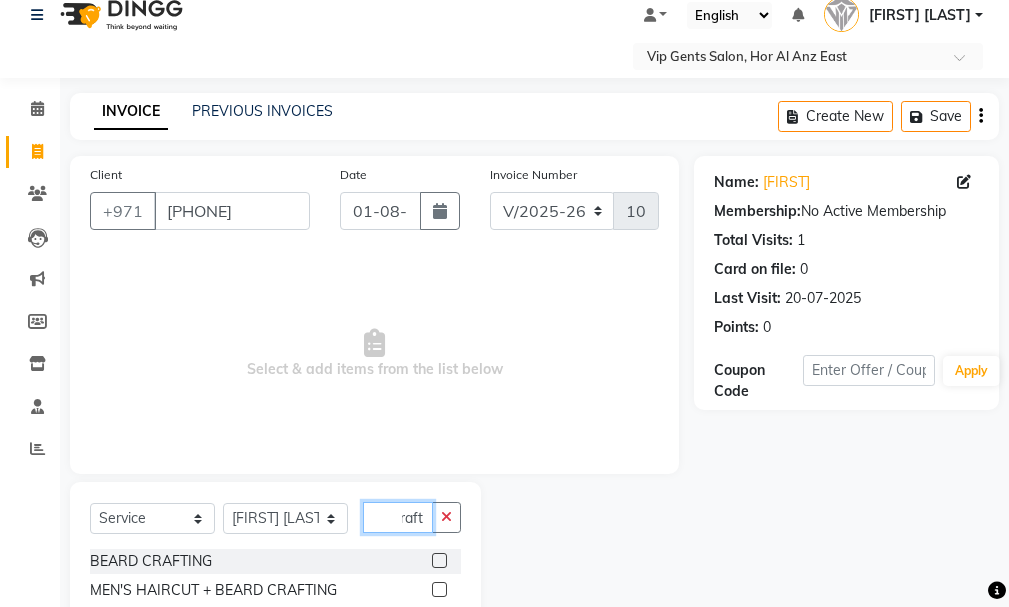 scroll, scrollTop: 0, scrollLeft: 26, axis: horizontal 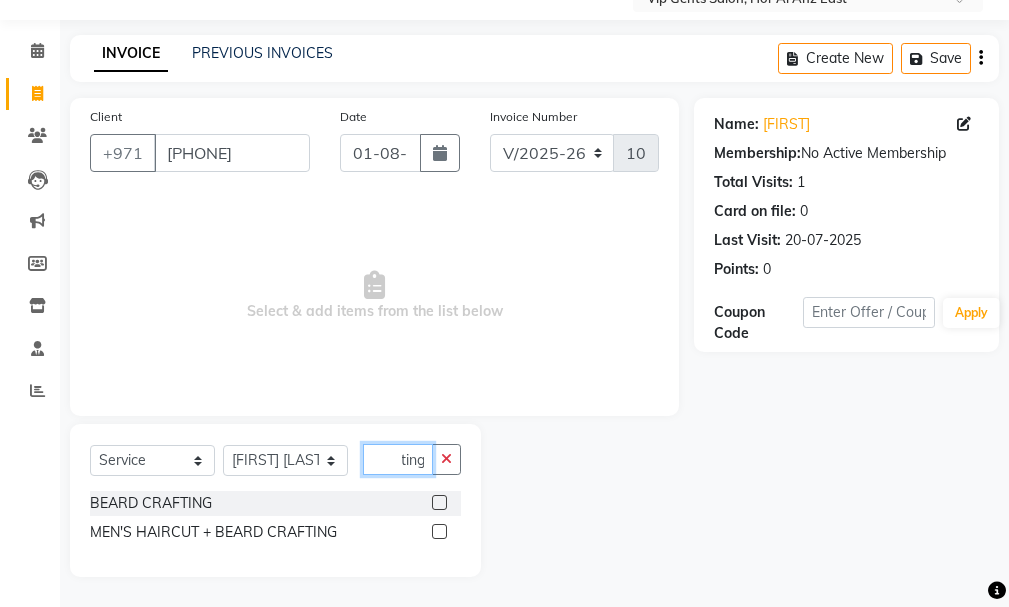 type on "crafting" 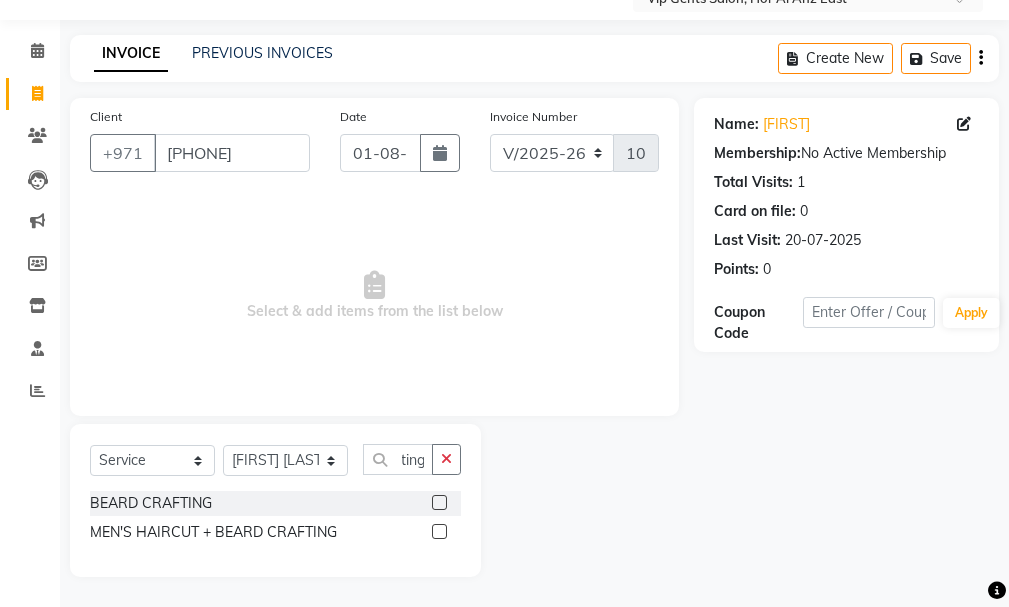 click 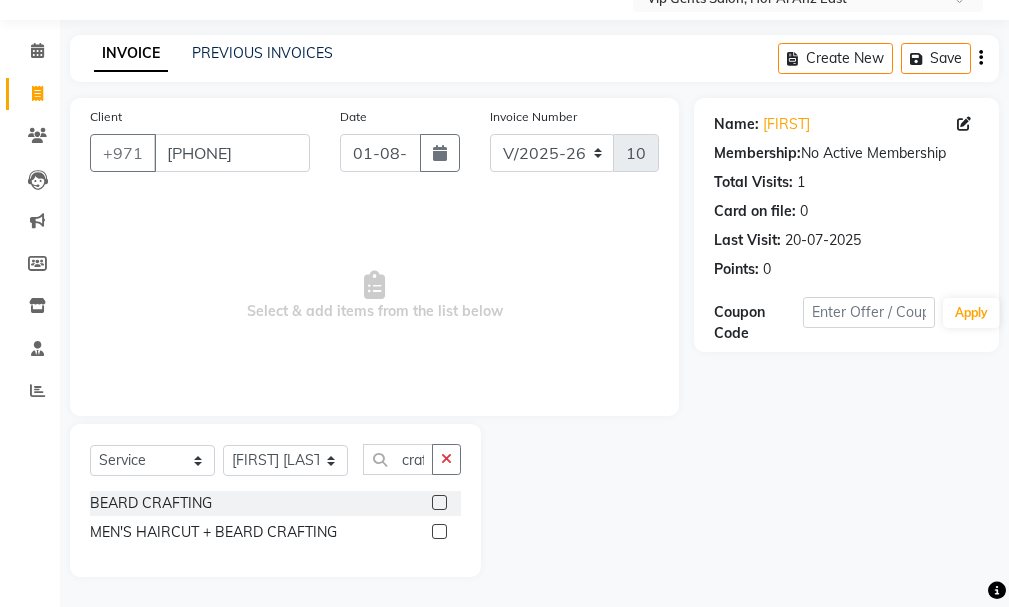 click 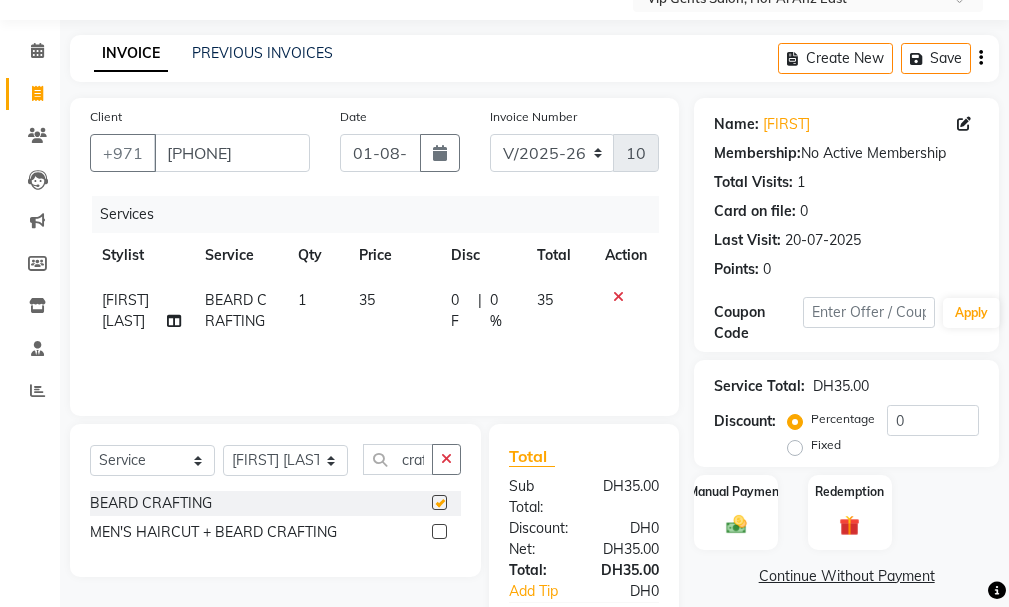 checkbox on "false" 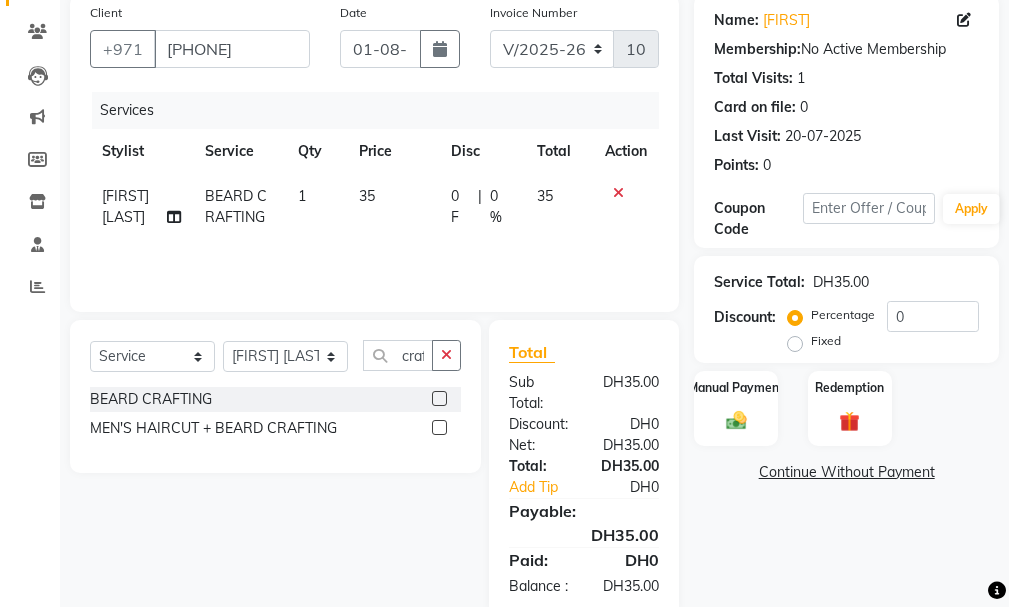 scroll, scrollTop: 244, scrollLeft: 0, axis: vertical 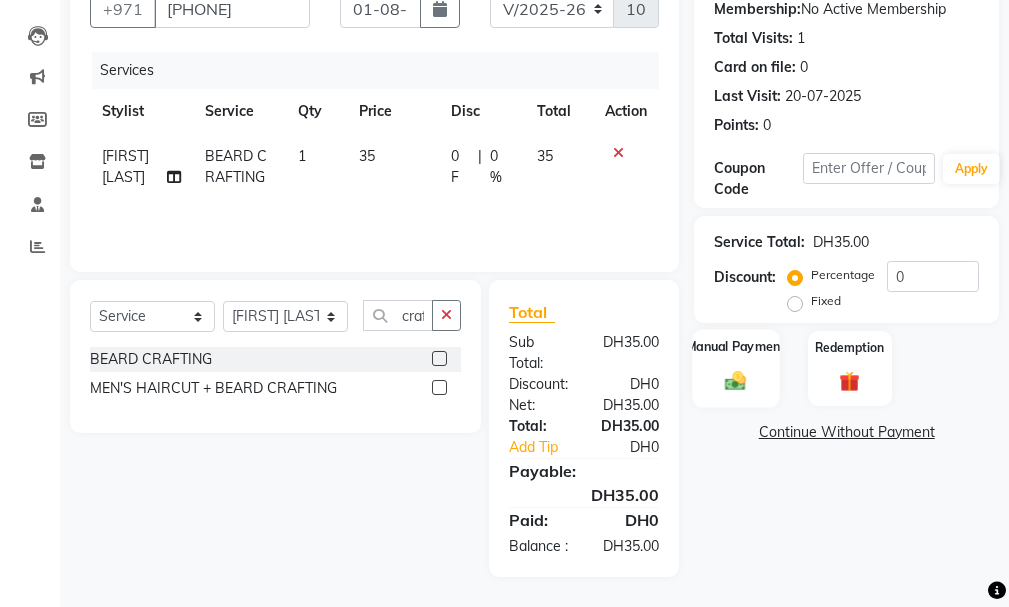 click 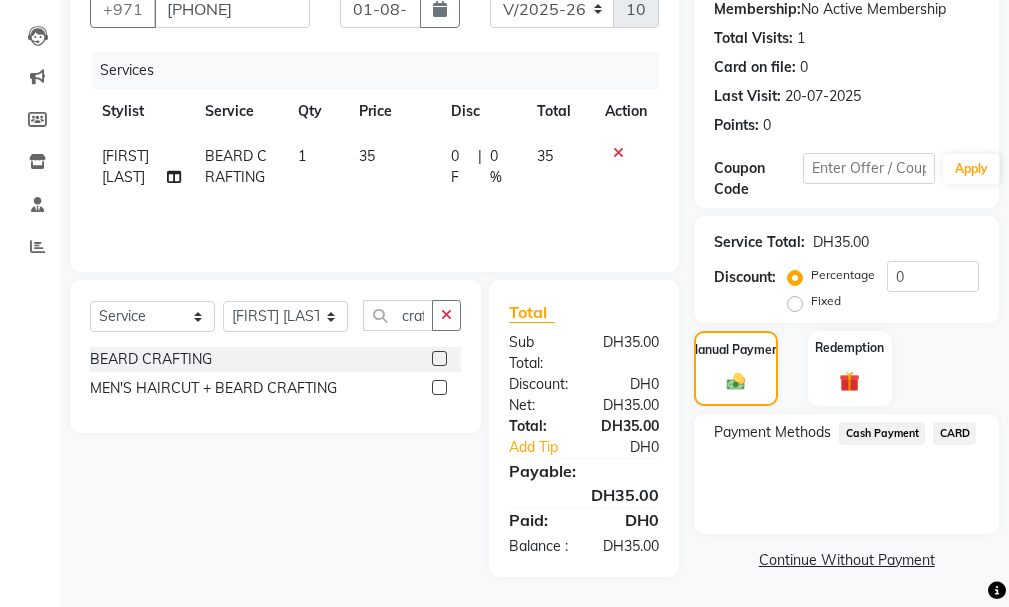 click on "CARD" 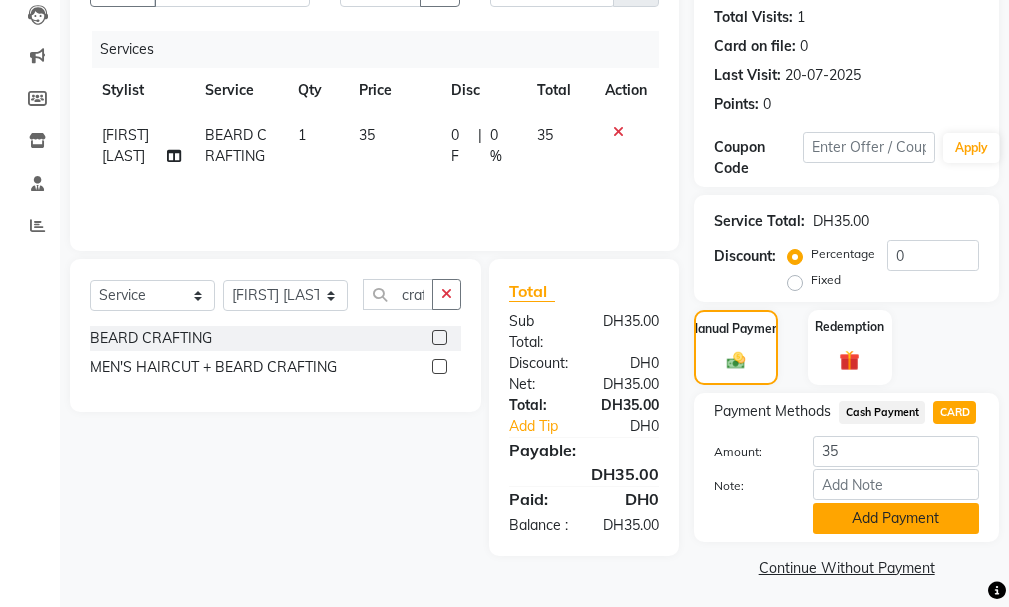 click on "Add Payment" 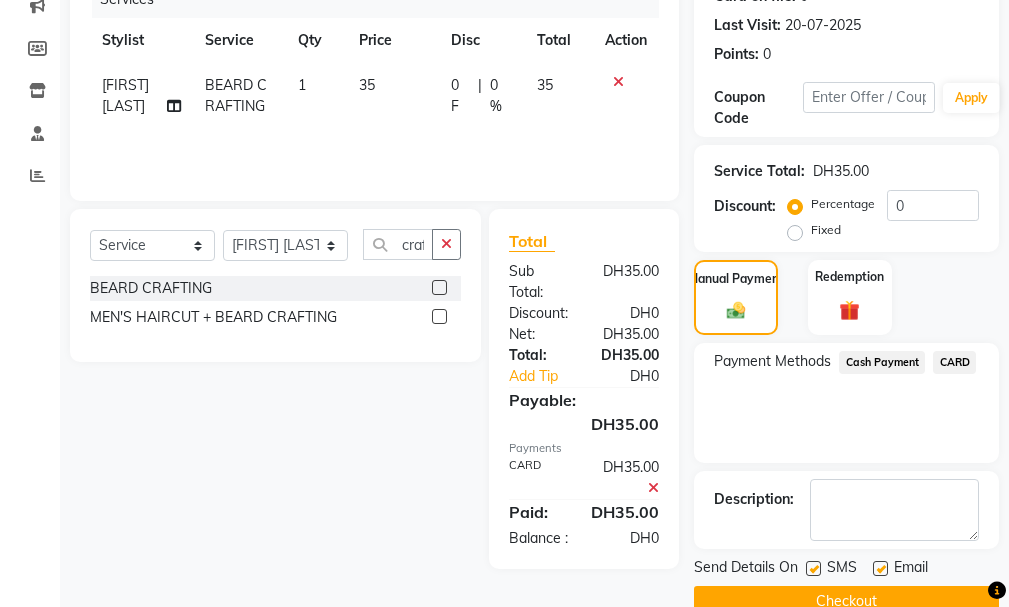 scroll, scrollTop: 334, scrollLeft: 0, axis: vertical 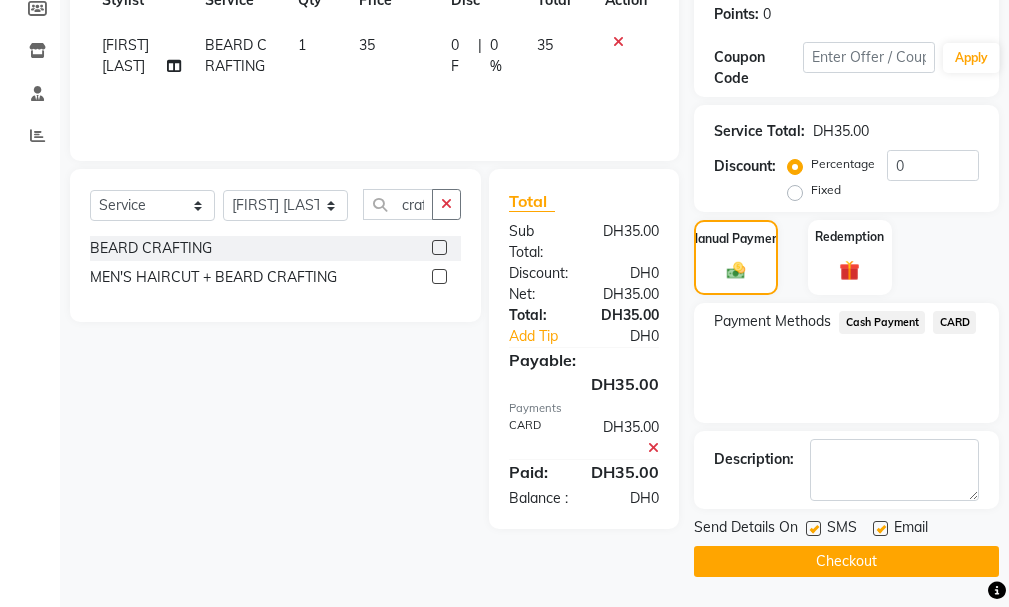 click on "Checkout" 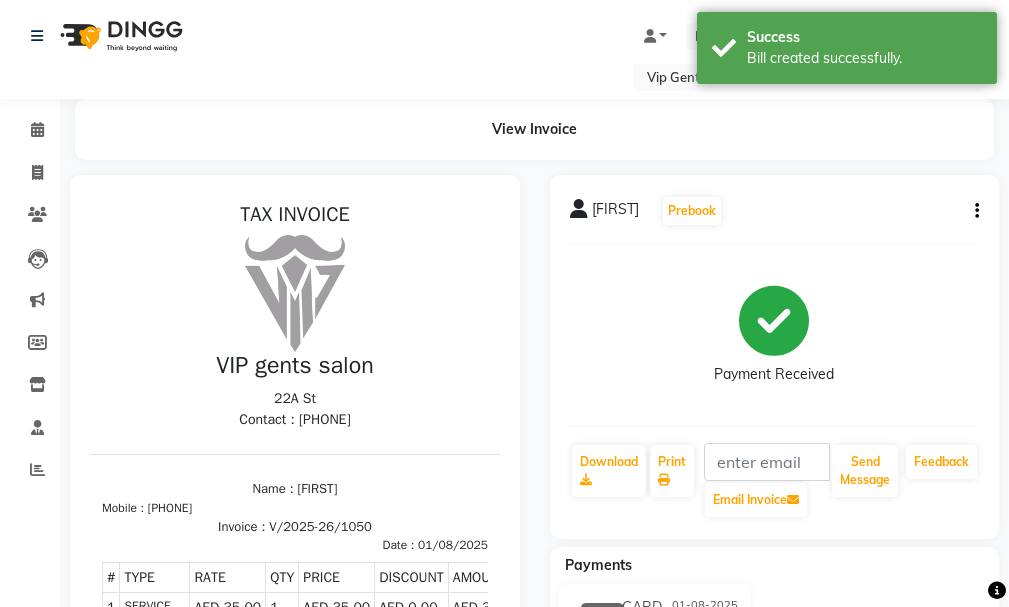 scroll, scrollTop: 0, scrollLeft: 0, axis: both 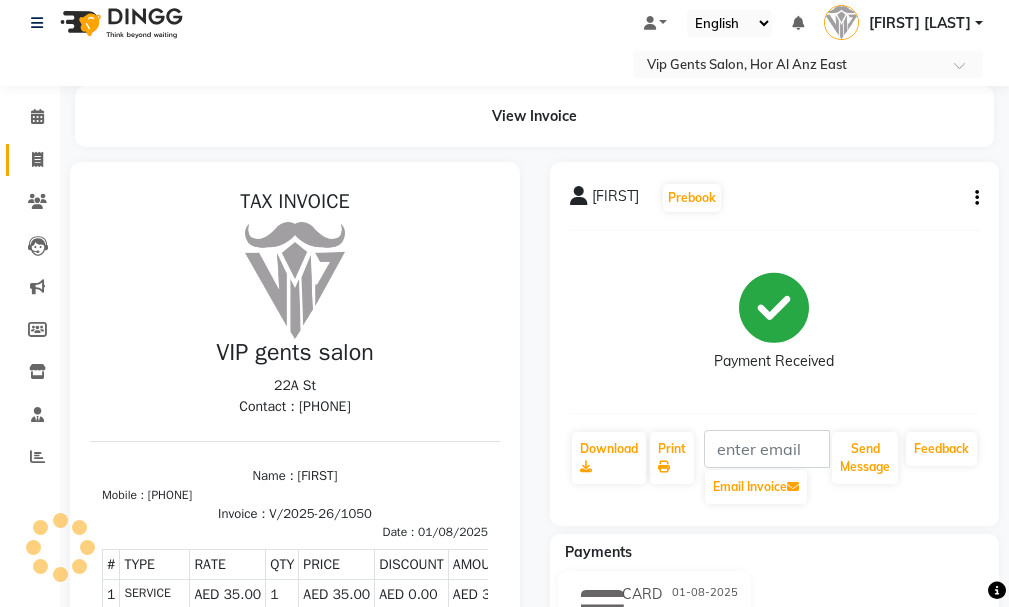 click 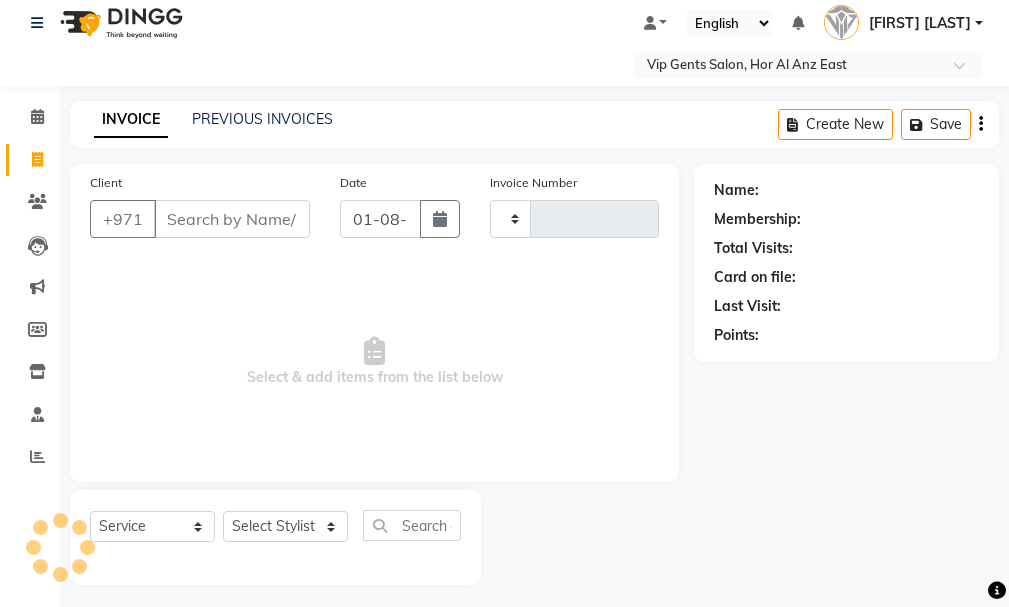 scroll, scrollTop: 21, scrollLeft: 0, axis: vertical 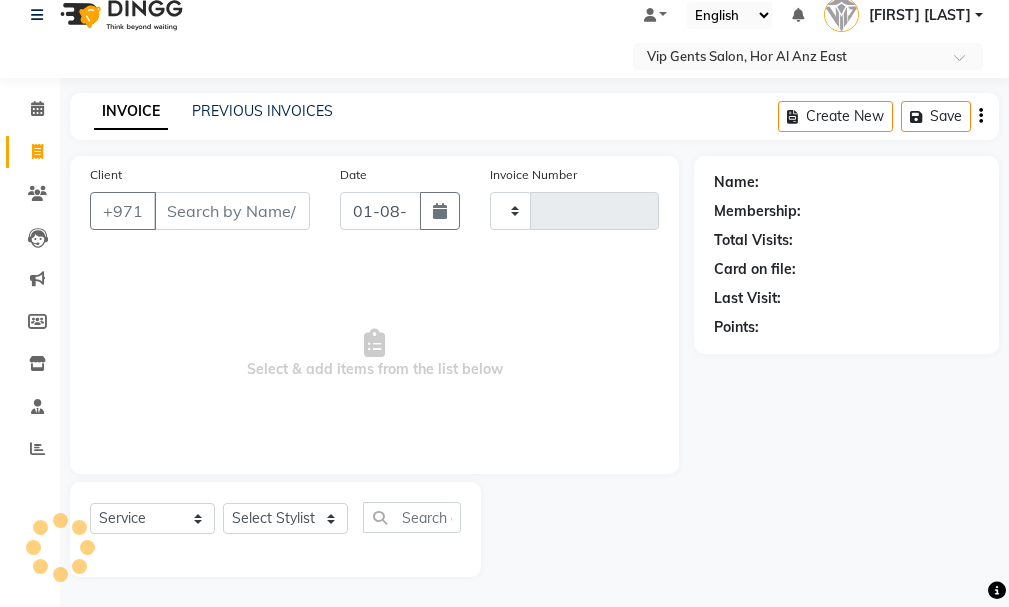 type on "1051" 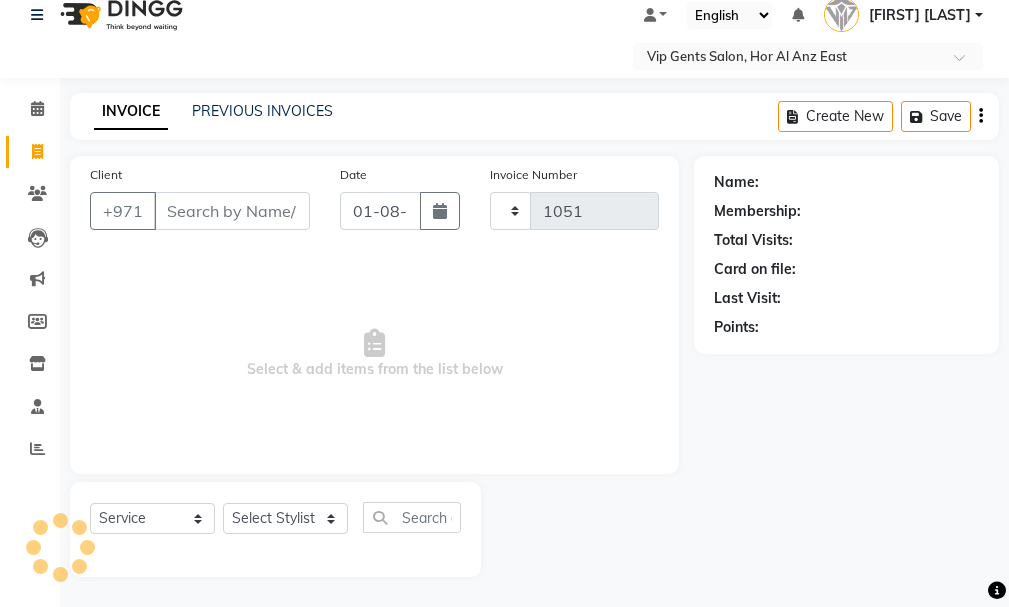 select on "8415" 